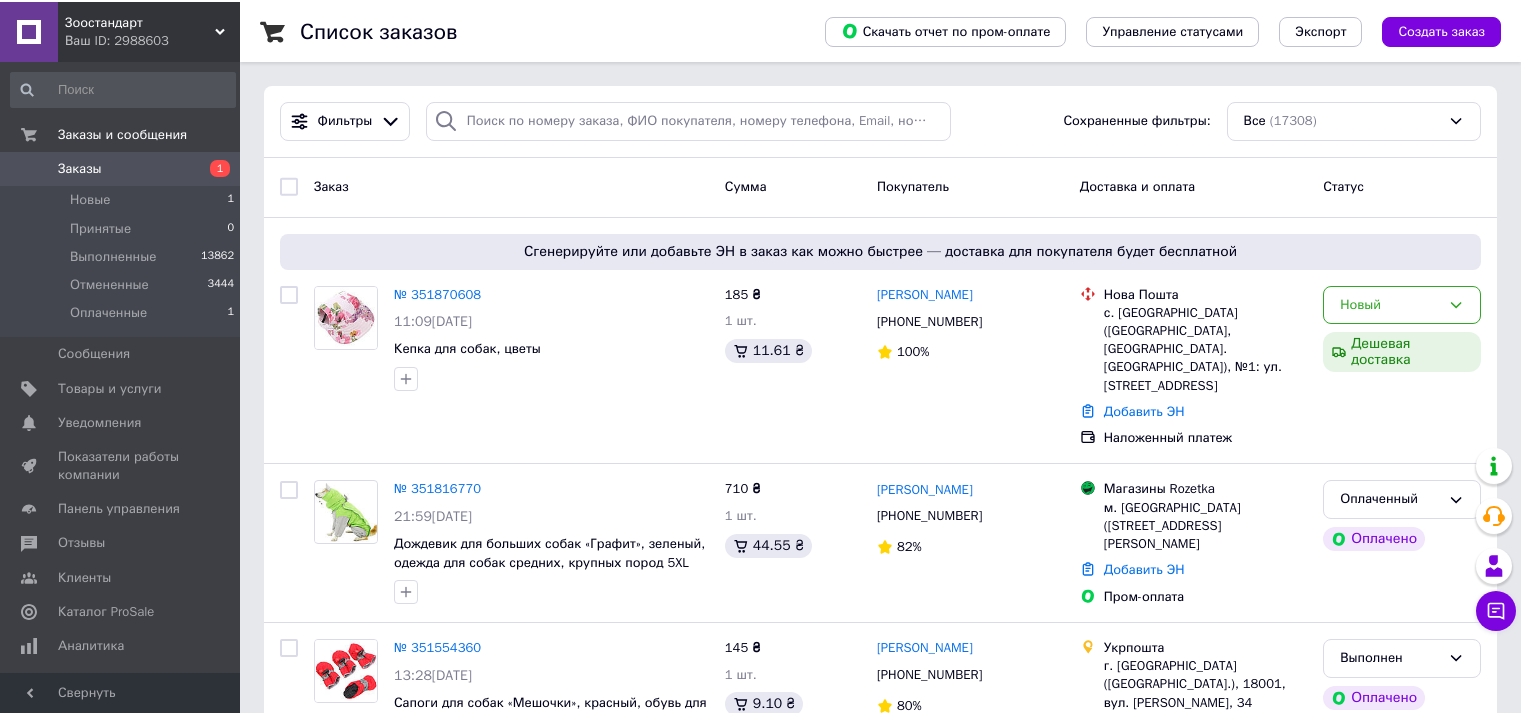 scroll, scrollTop: 0, scrollLeft: 0, axis: both 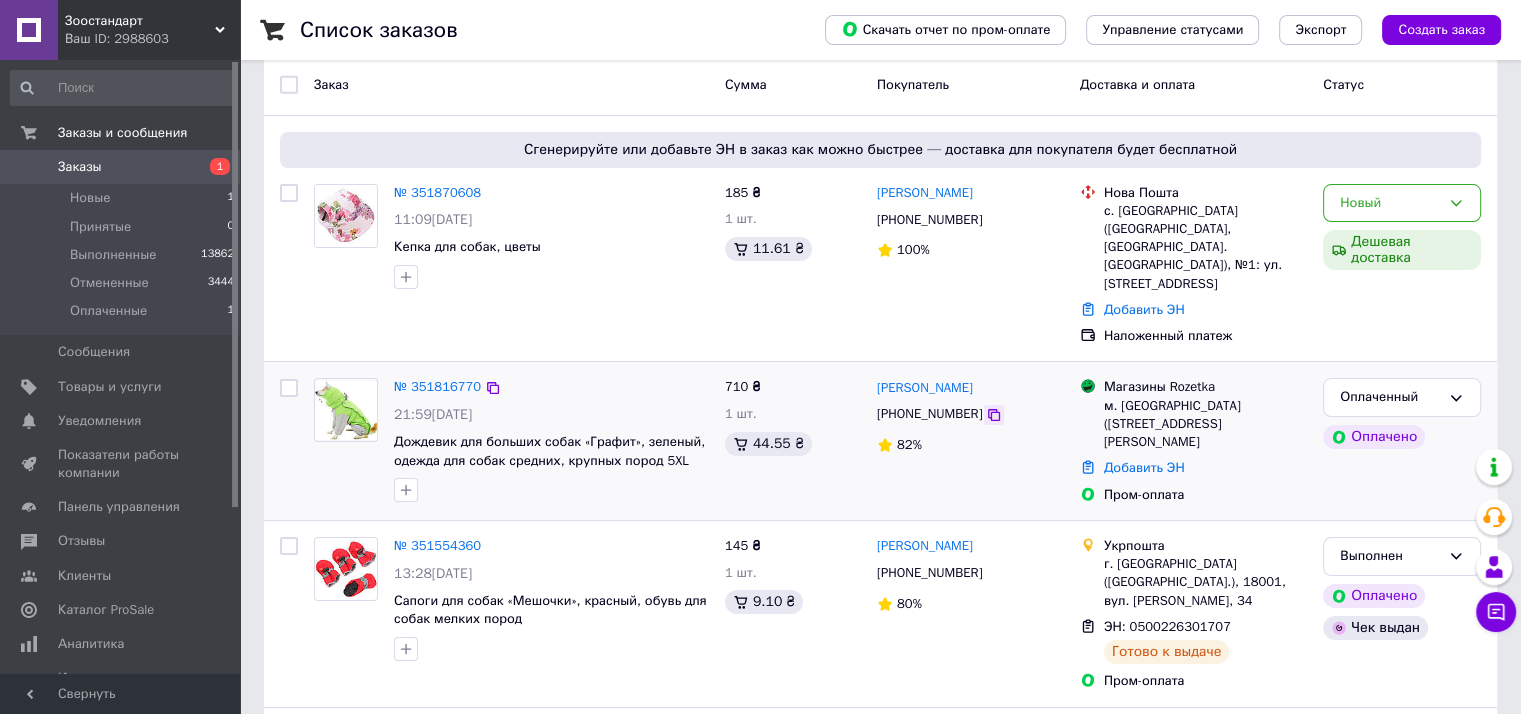 click 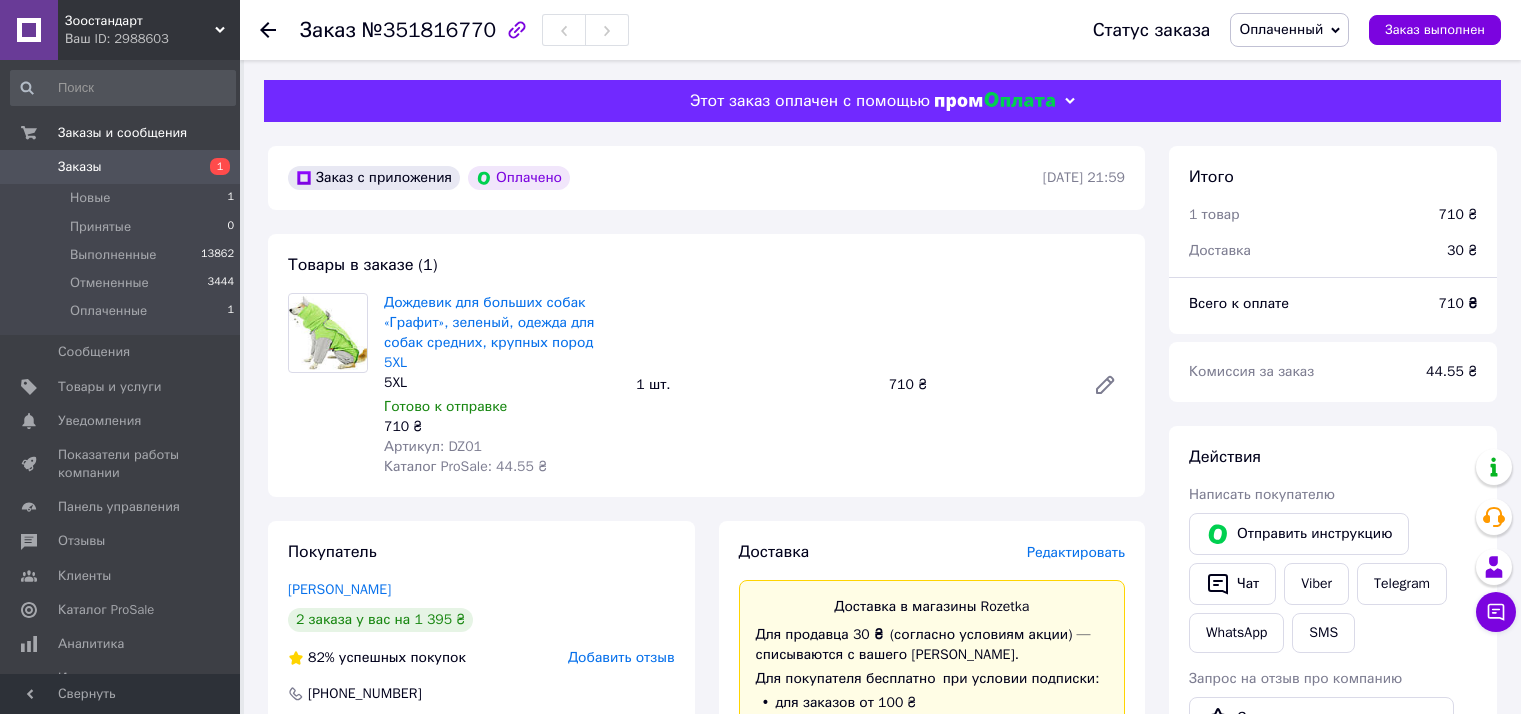 scroll, scrollTop: 0, scrollLeft: 0, axis: both 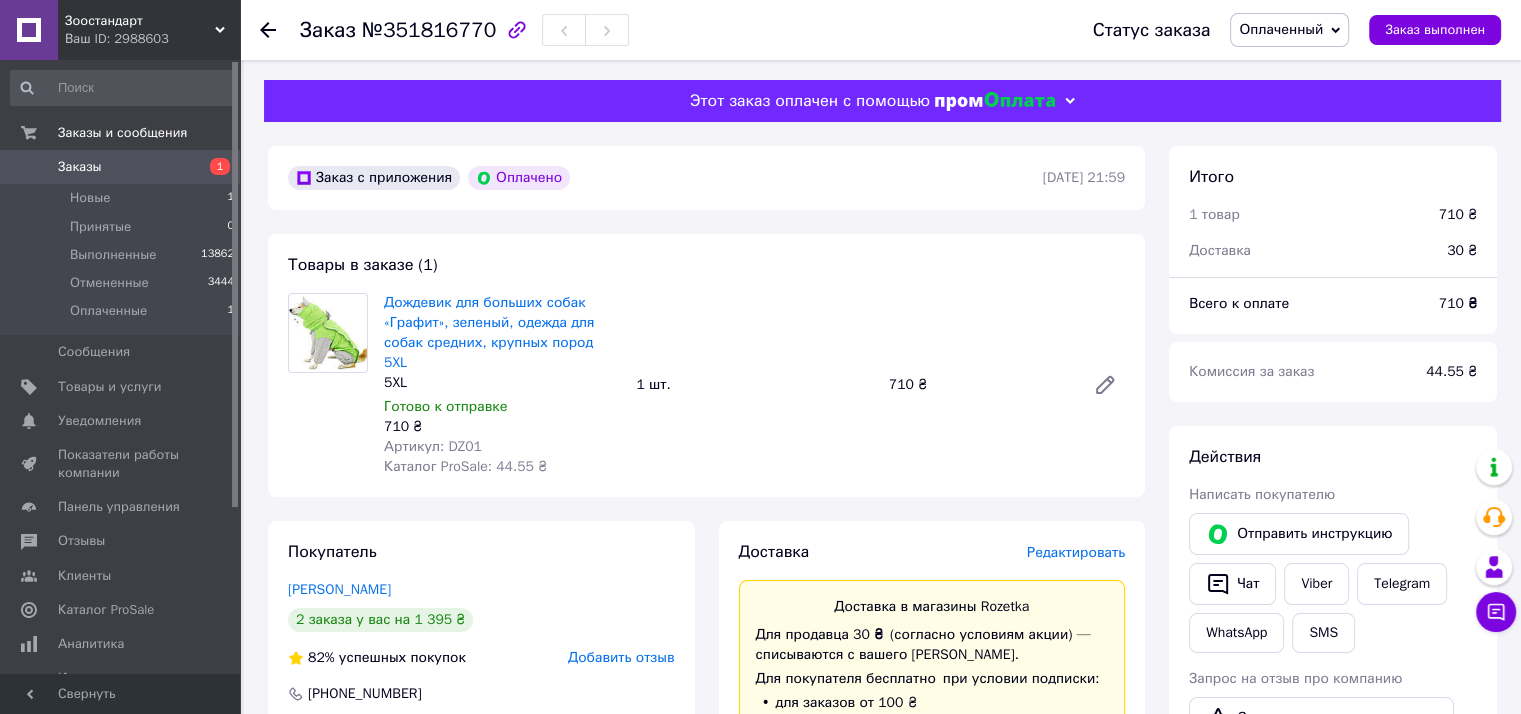 click on "Дождевик для больших собак «Графит», зеленый, одежда для собак средних, крупных пород 5XL 5XL Готово к отправке 710 ₴ Артикул: DZ01 Каталог ProSale: 44.55 ₴  1 шт. 710 ₴" at bounding box center [754, 385] 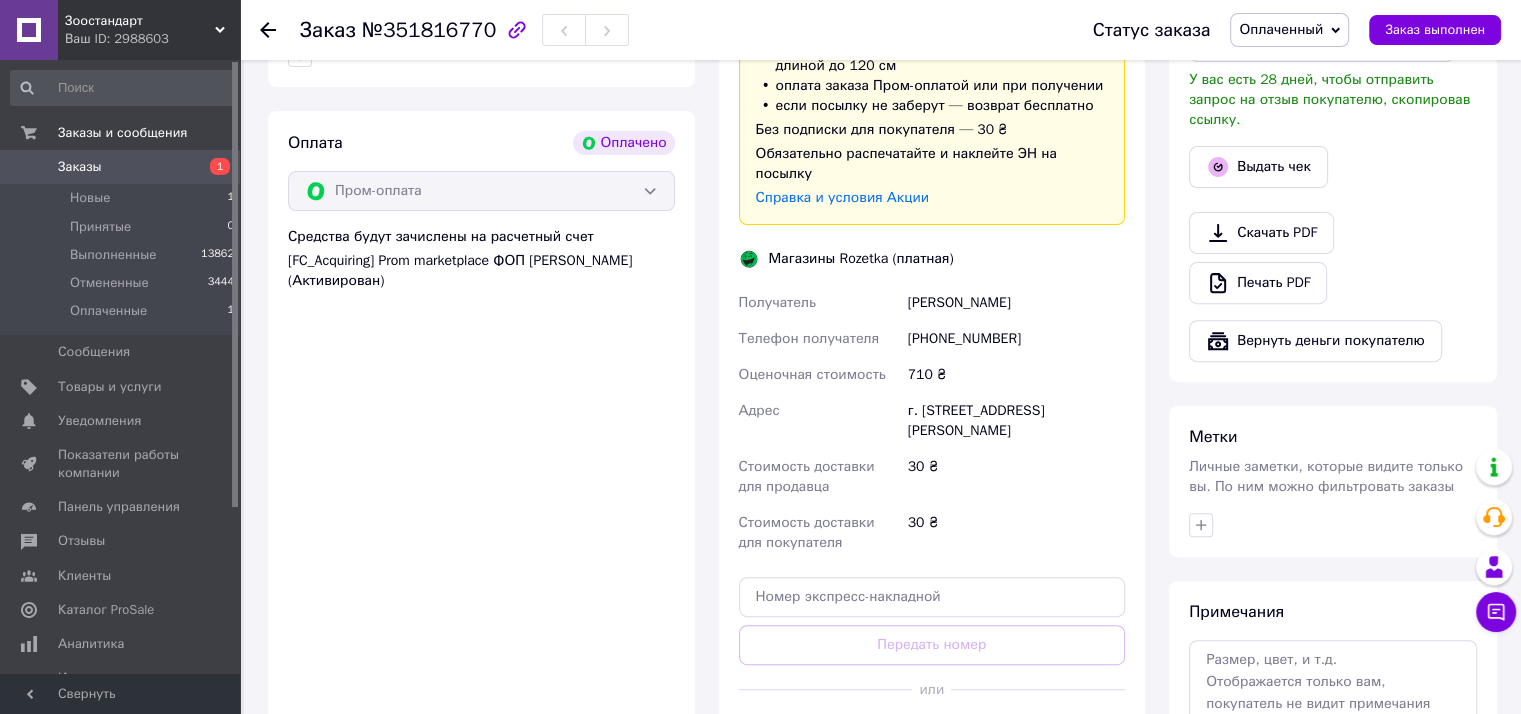 scroll, scrollTop: 700, scrollLeft: 0, axis: vertical 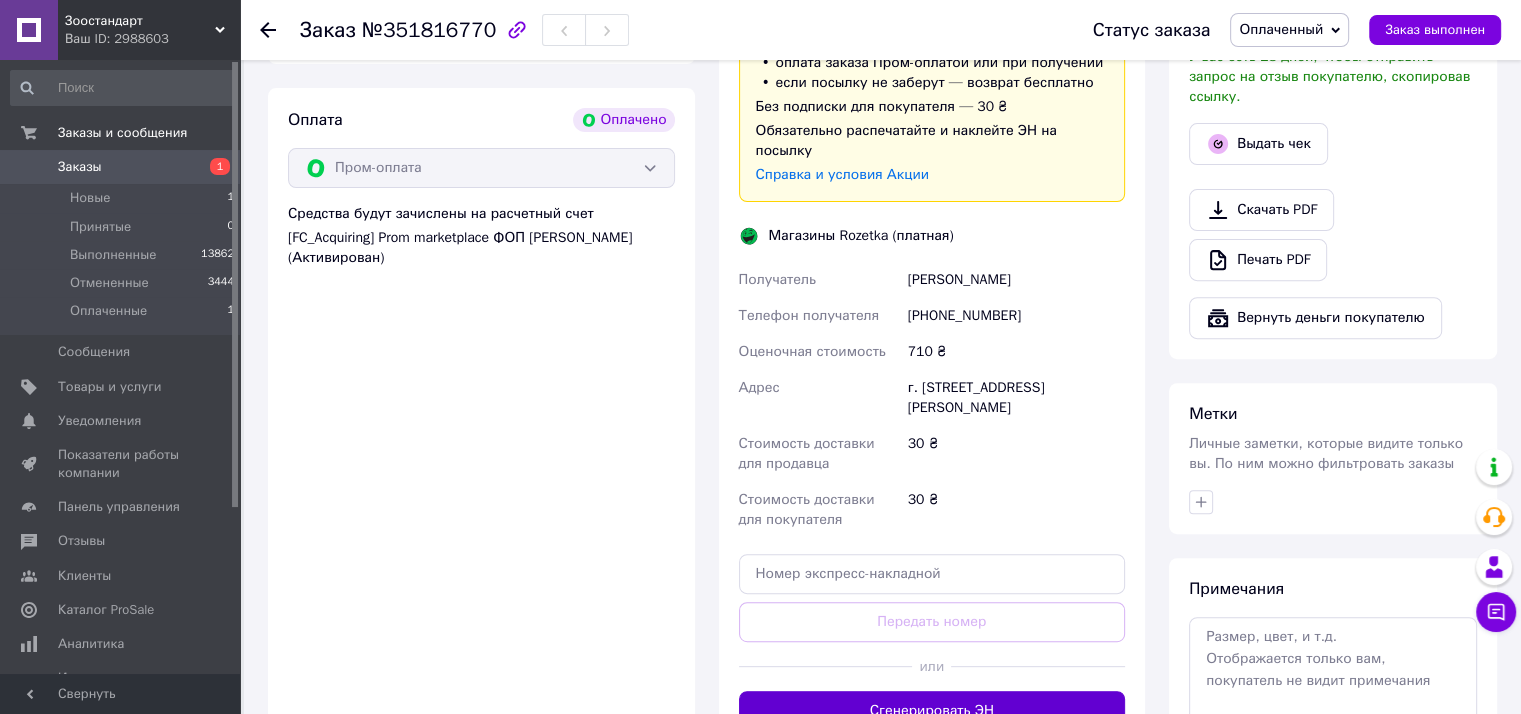 click on "Сгенерировать ЭН" at bounding box center [932, 711] 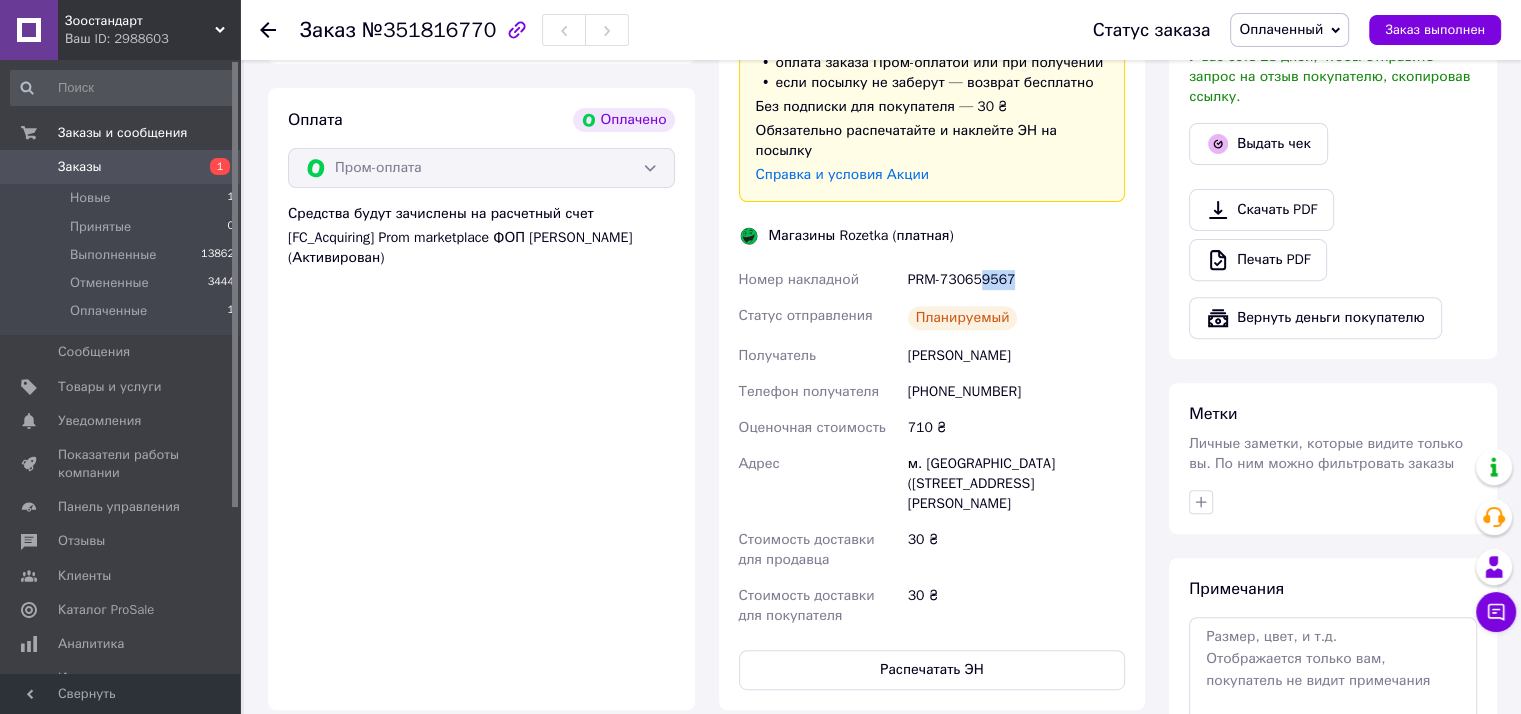 drag, startPoint x: 981, startPoint y: 243, endPoint x: 1012, endPoint y: 242, distance: 31.016125 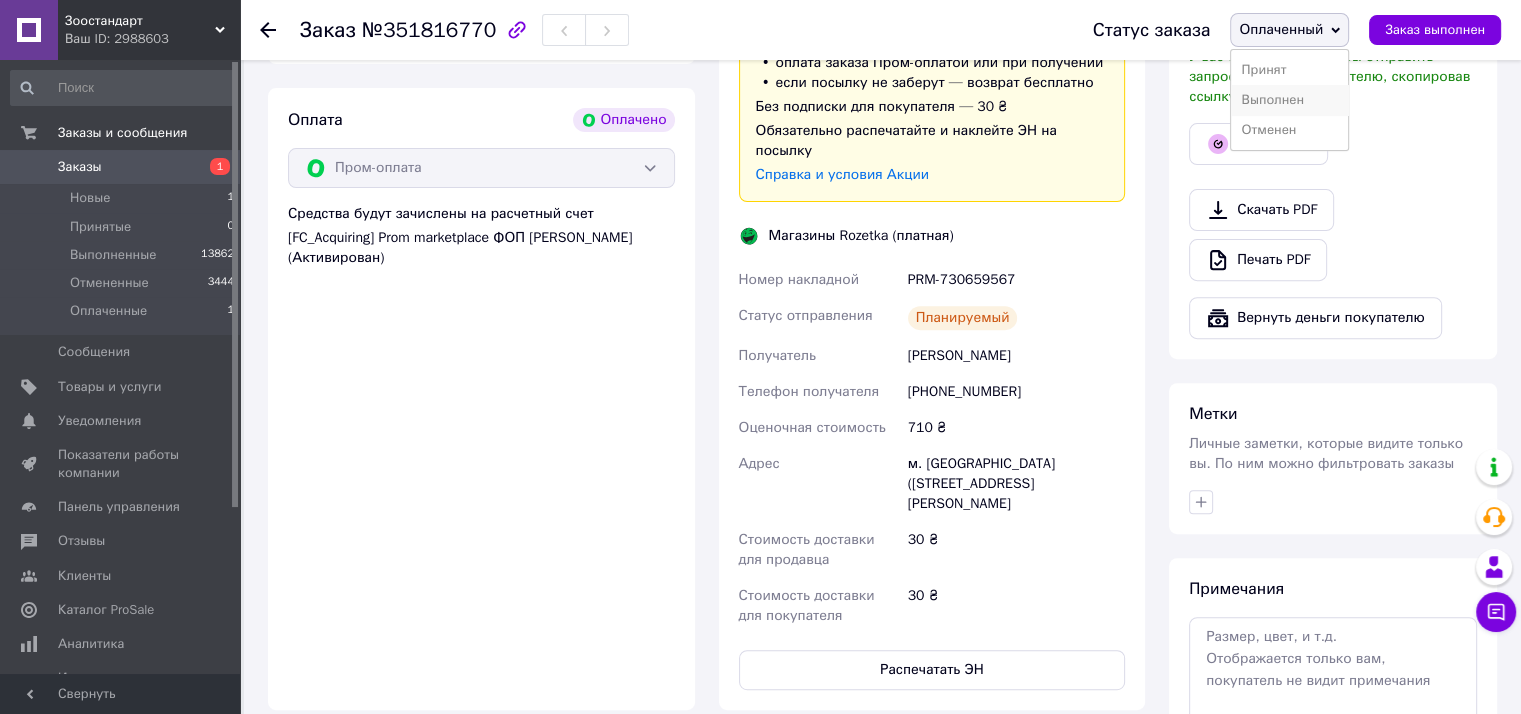 click on "Выполнен" at bounding box center [1289, 100] 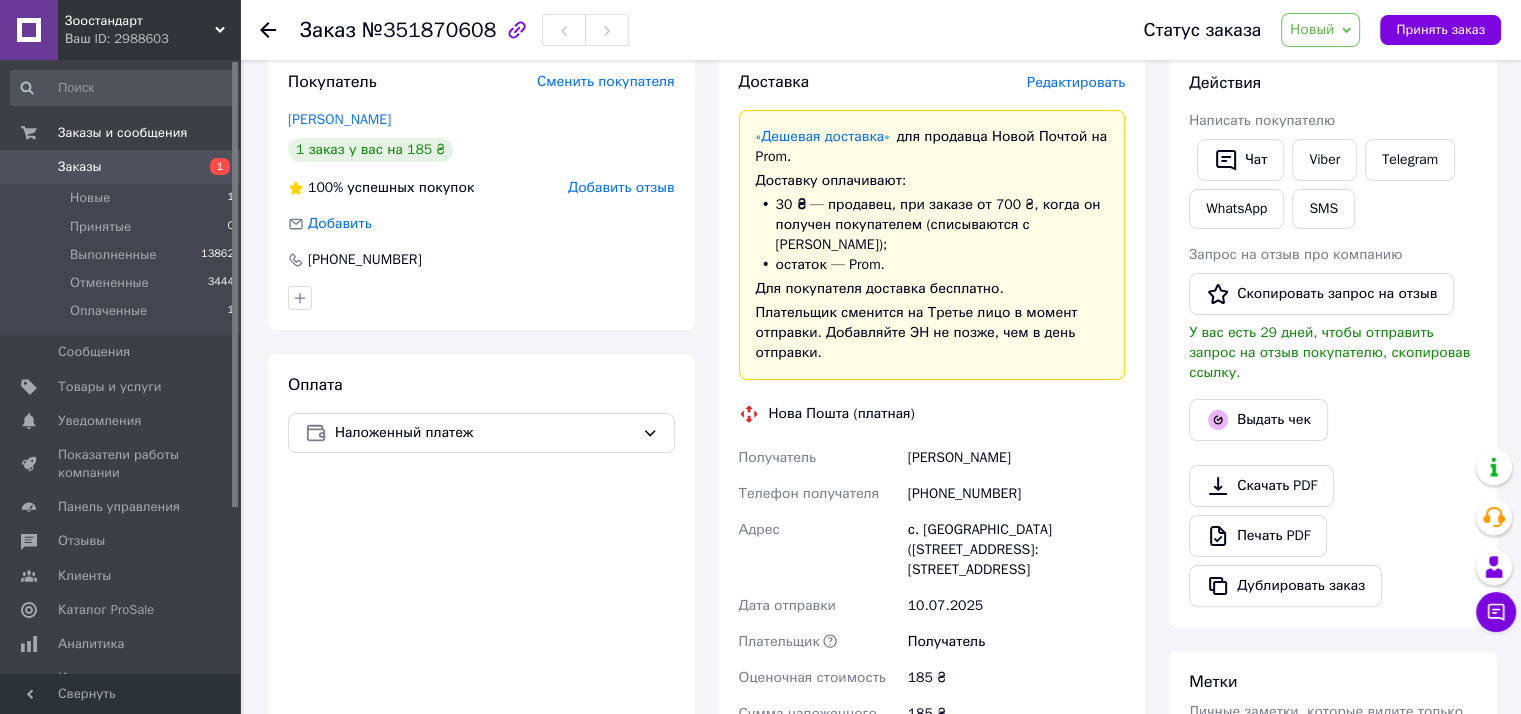 scroll, scrollTop: 370, scrollLeft: 0, axis: vertical 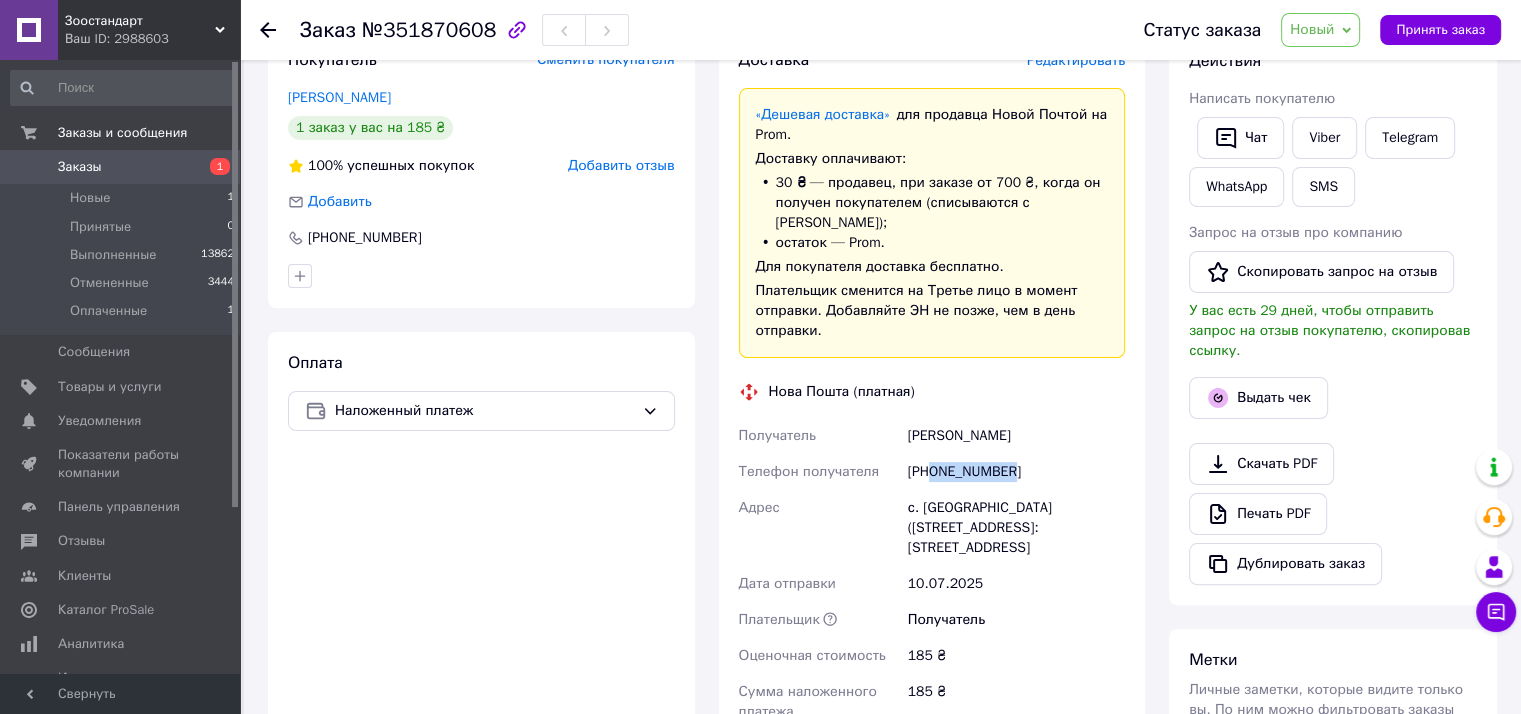 drag, startPoint x: 1018, startPoint y: 453, endPoint x: 928, endPoint y: 463, distance: 90.55385 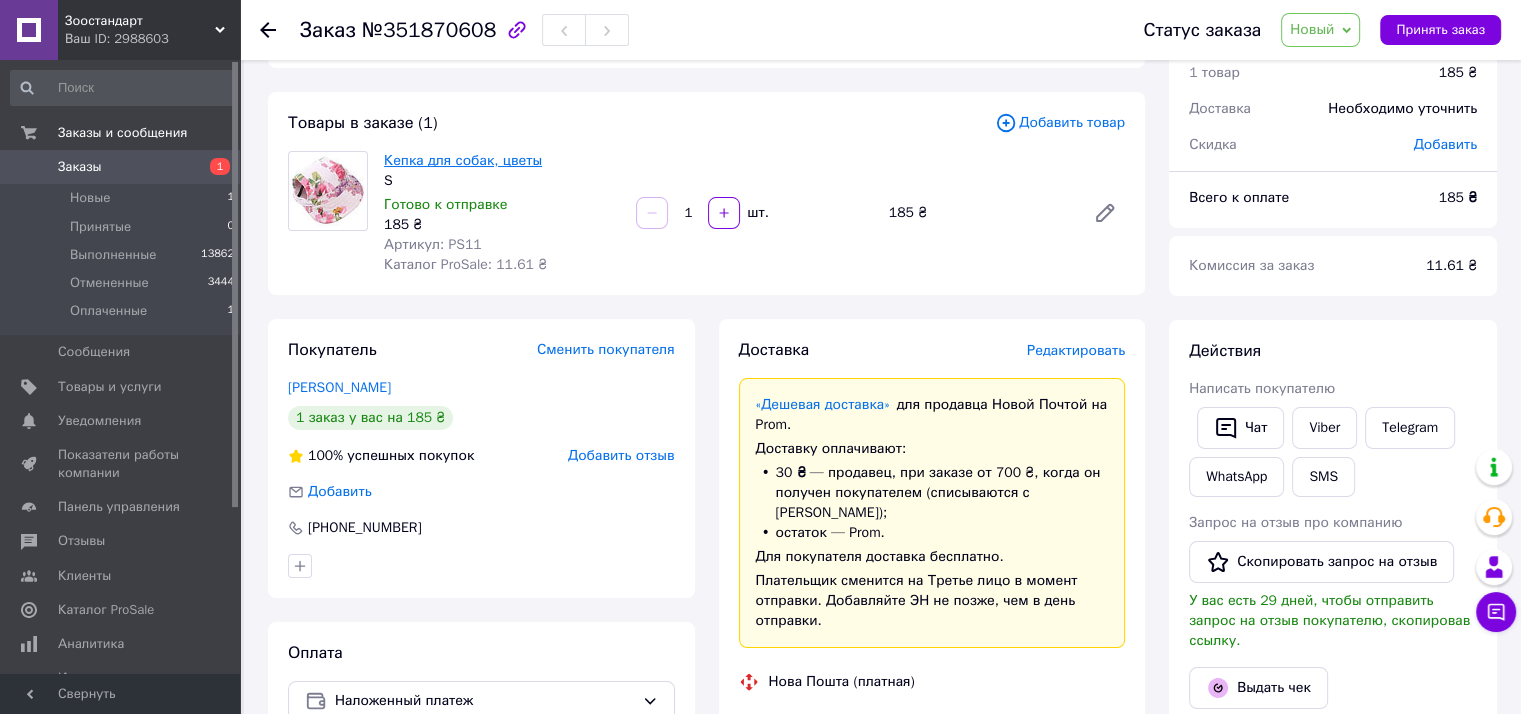 scroll, scrollTop: 70, scrollLeft: 0, axis: vertical 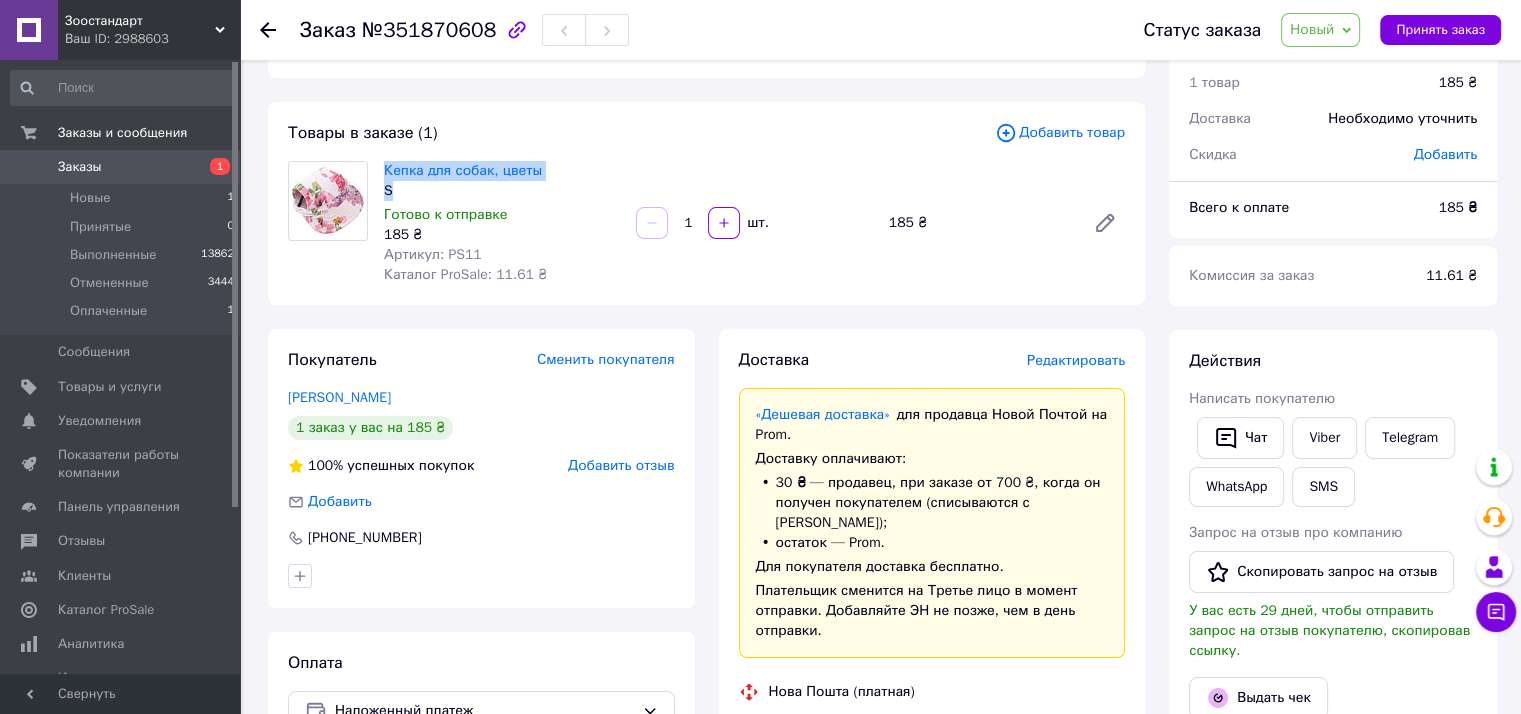drag, startPoint x: 378, startPoint y: 170, endPoint x: 391, endPoint y: 184, distance: 19.104973 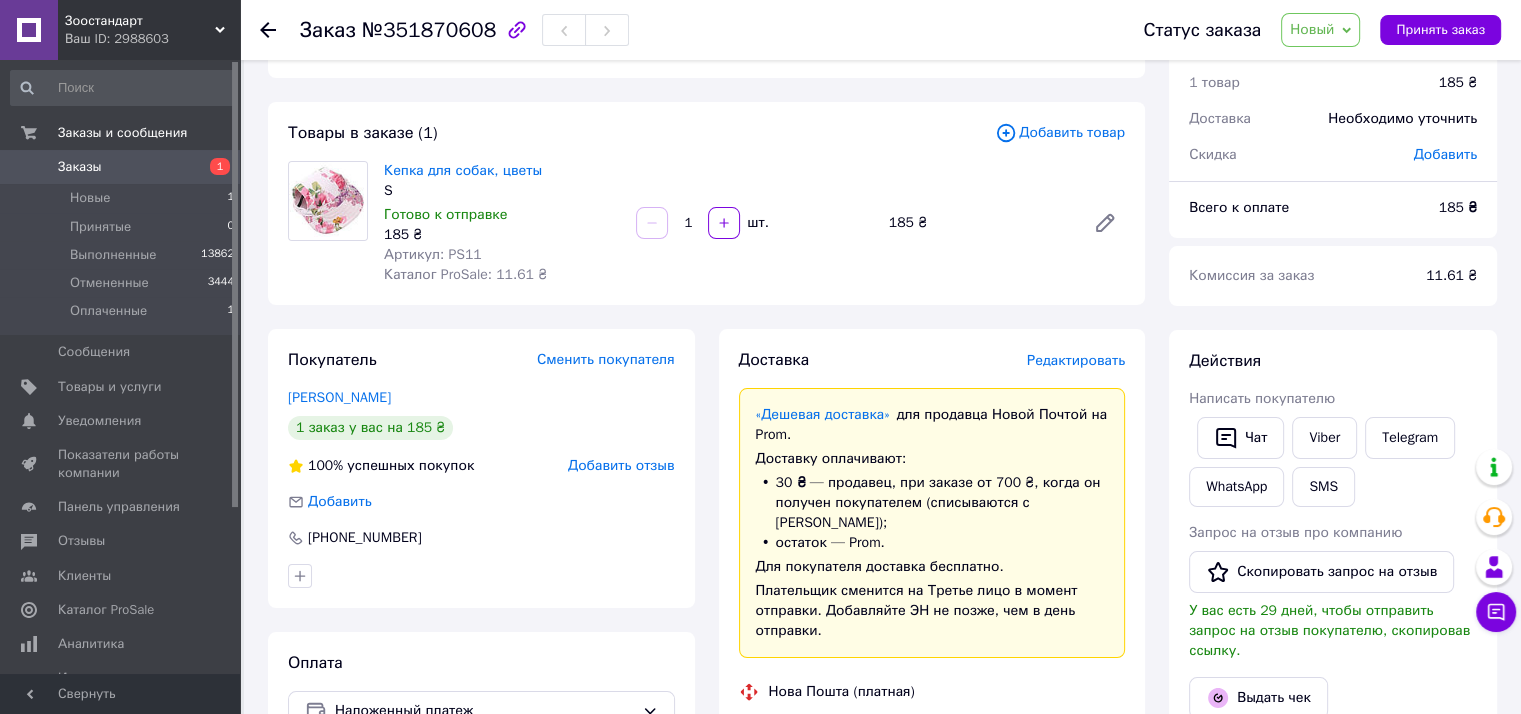 click on "Кепка для собак, цветы S Готово к отправке 185 ₴ Артикул: PS11 Каталог ProSale: 11.61 ₴  1   шт. 185 ₴" at bounding box center [754, 223] 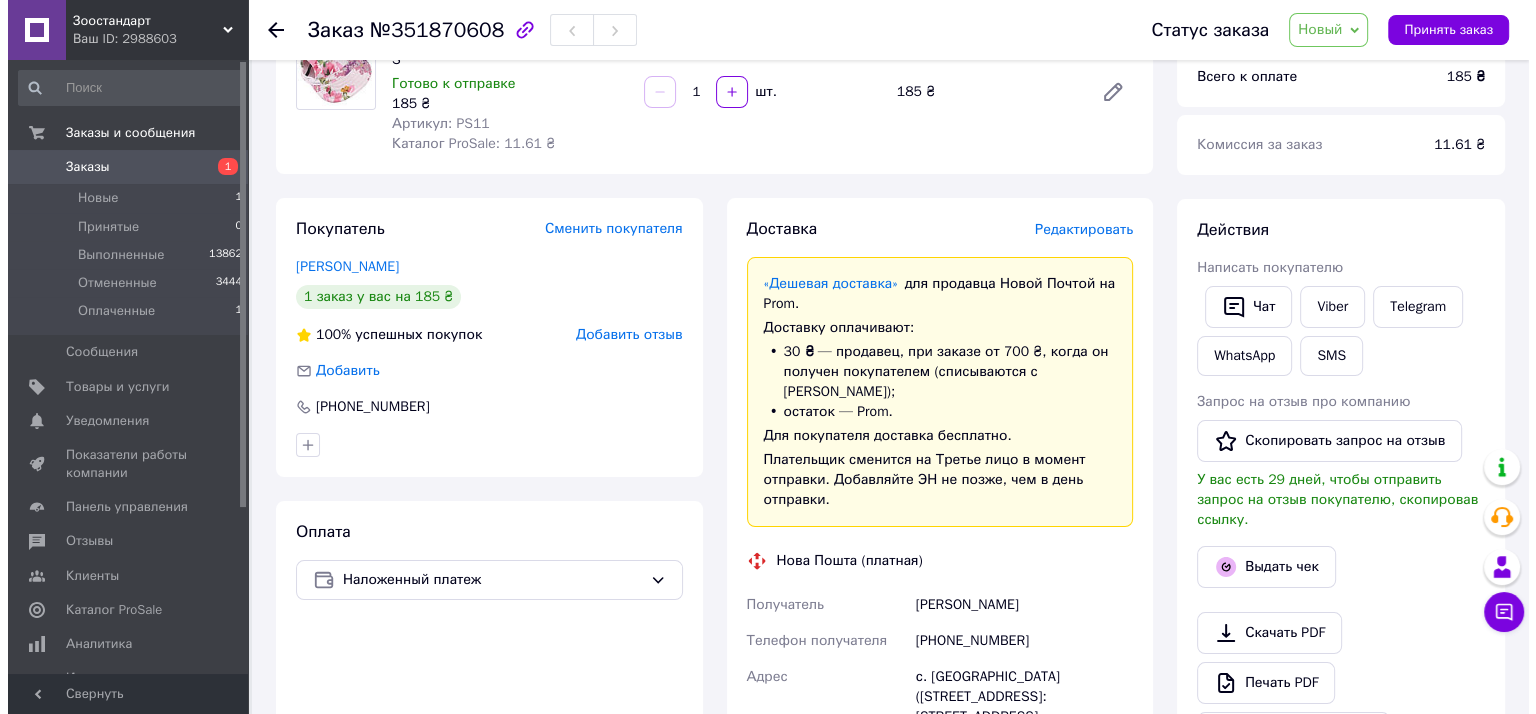 scroll, scrollTop: 270, scrollLeft: 0, axis: vertical 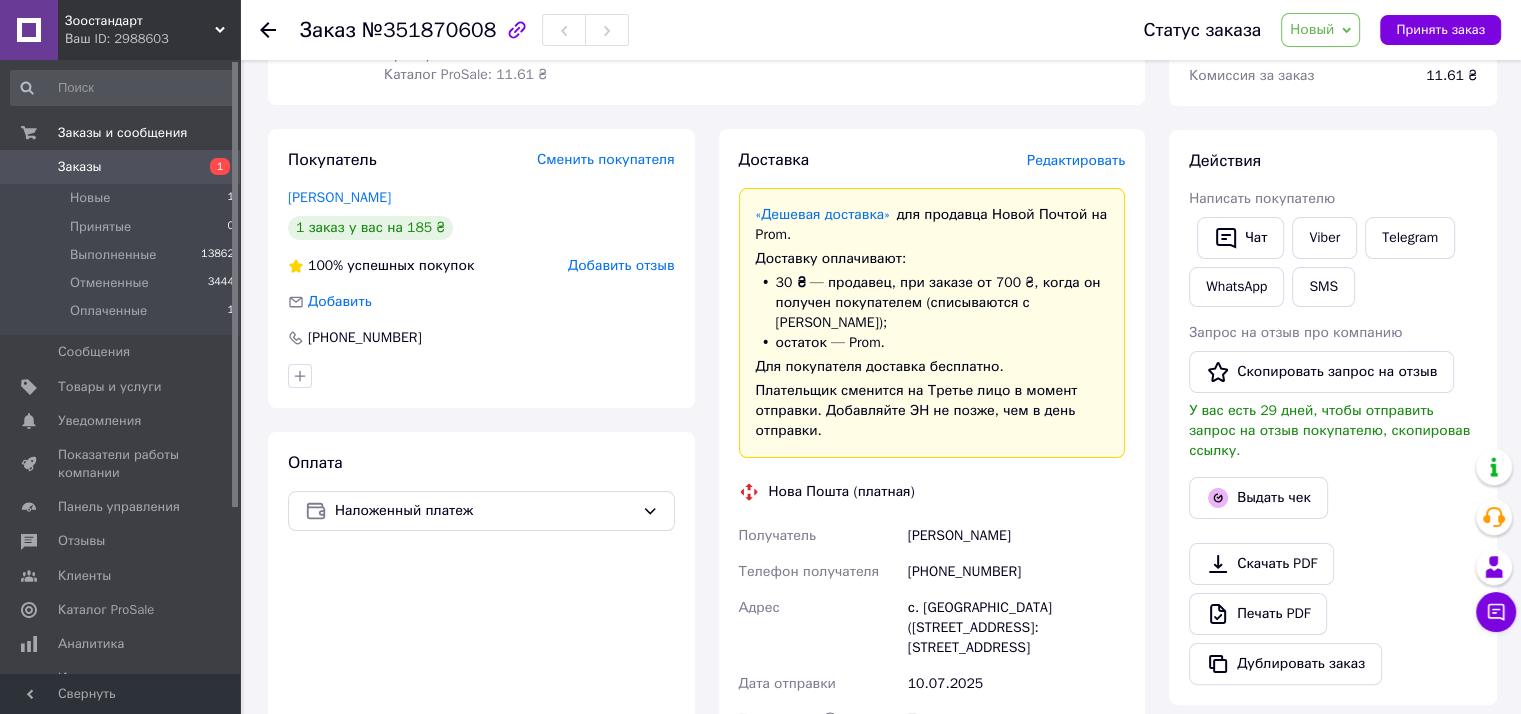 click on "Редактировать" at bounding box center [1076, 160] 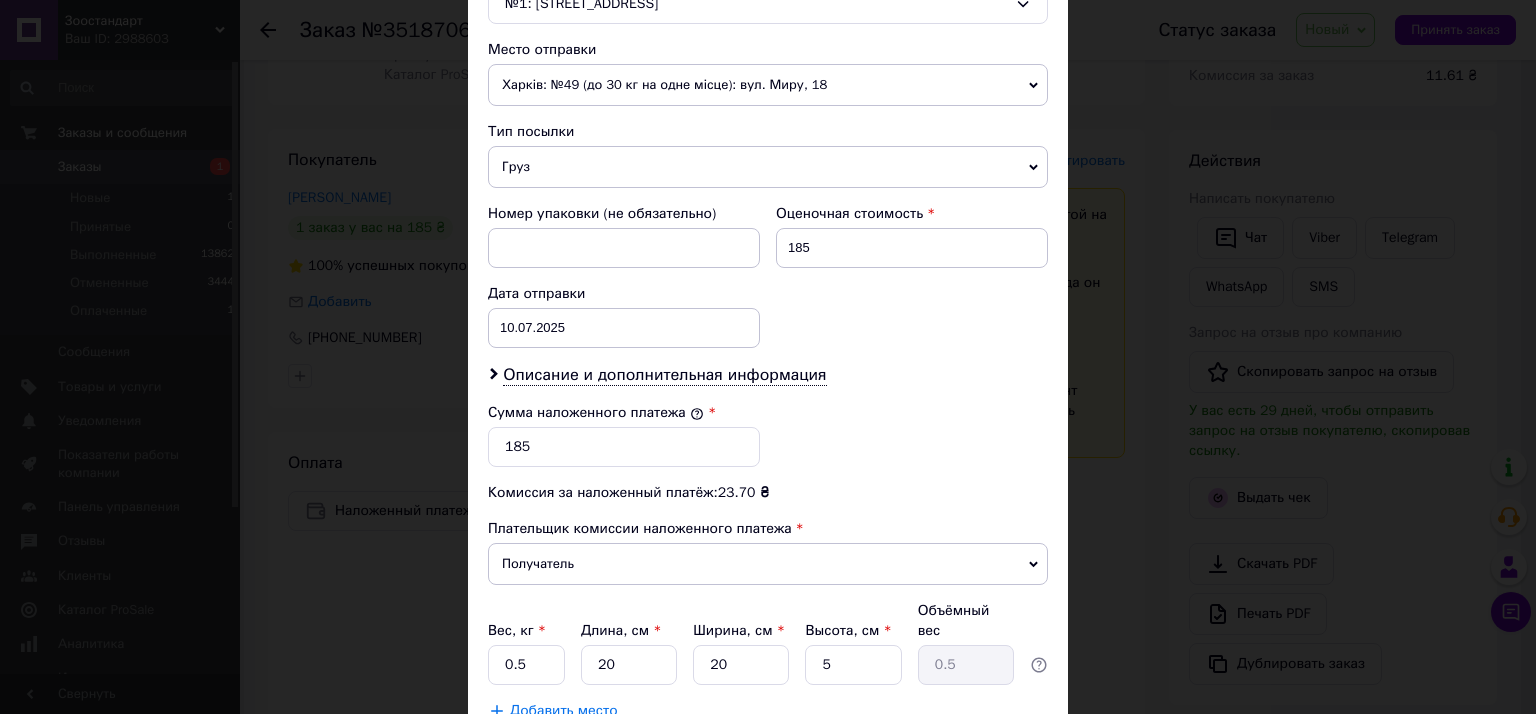 scroll, scrollTop: 700, scrollLeft: 0, axis: vertical 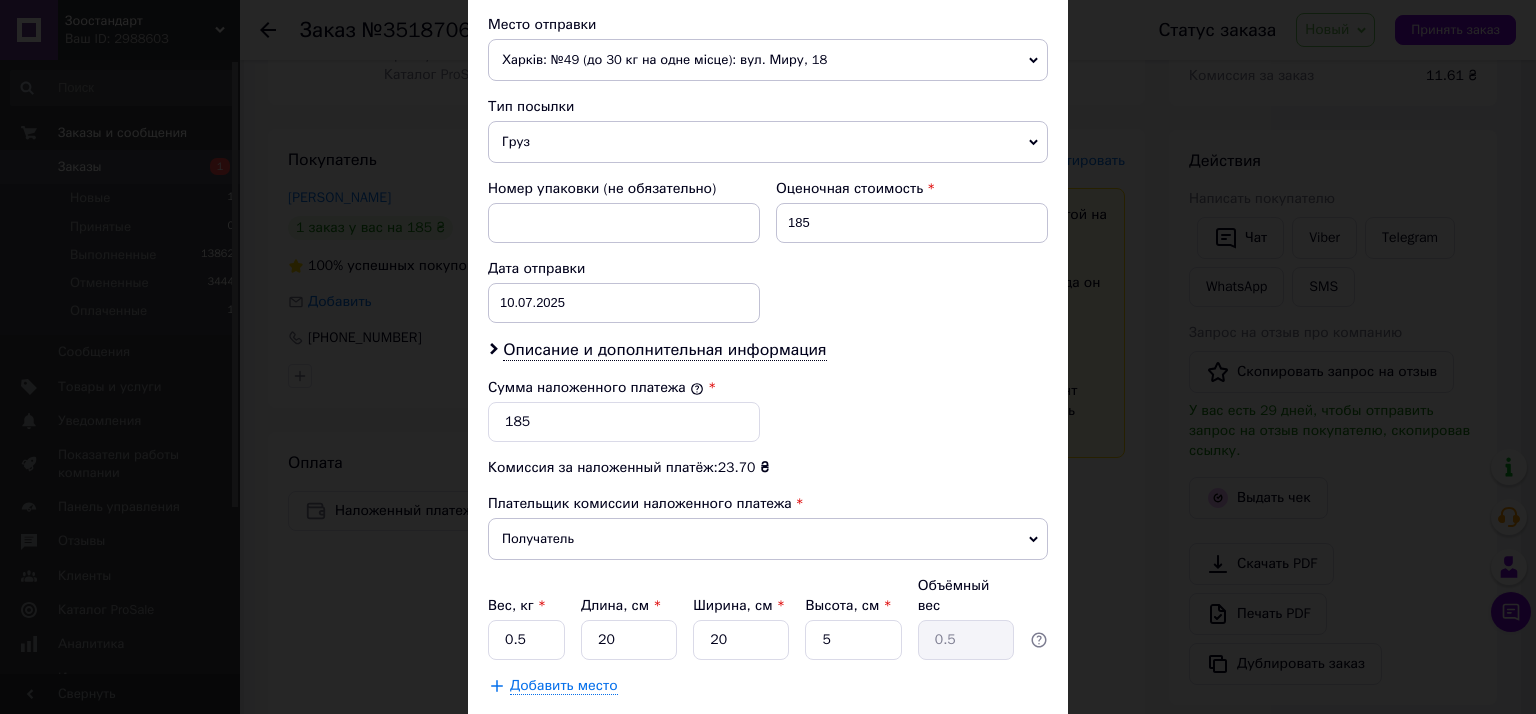 click on "Груз" at bounding box center (768, 142) 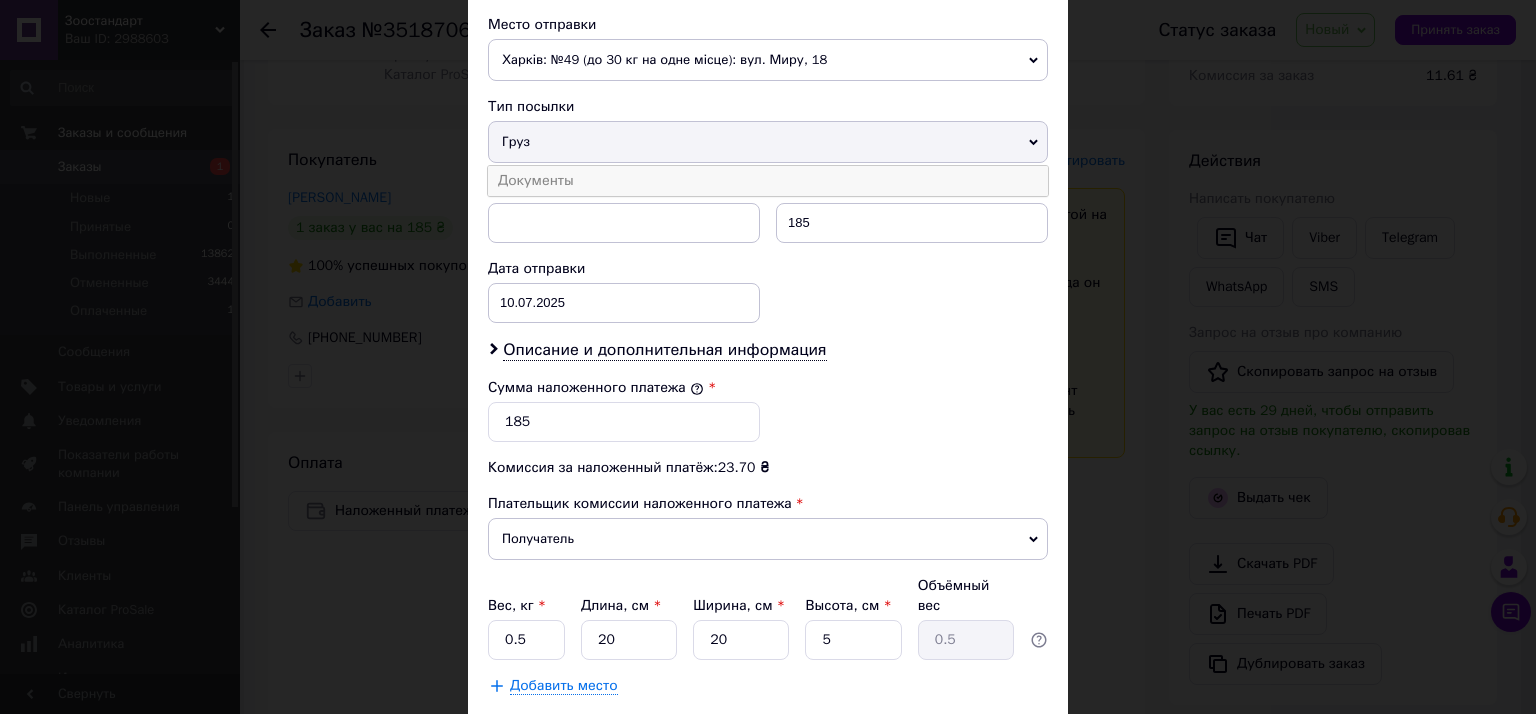 click on "Документы" at bounding box center (768, 181) 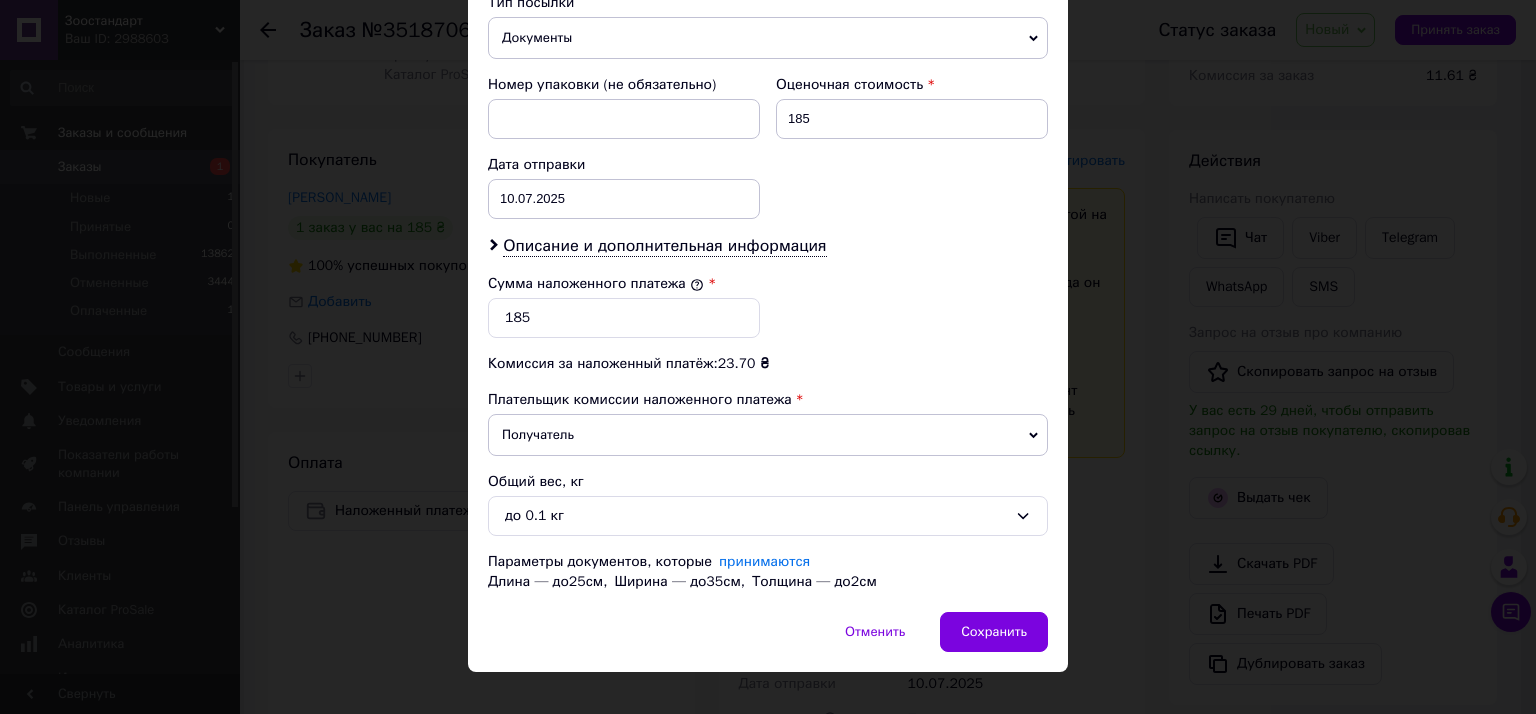 scroll, scrollTop: 848, scrollLeft: 0, axis: vertical 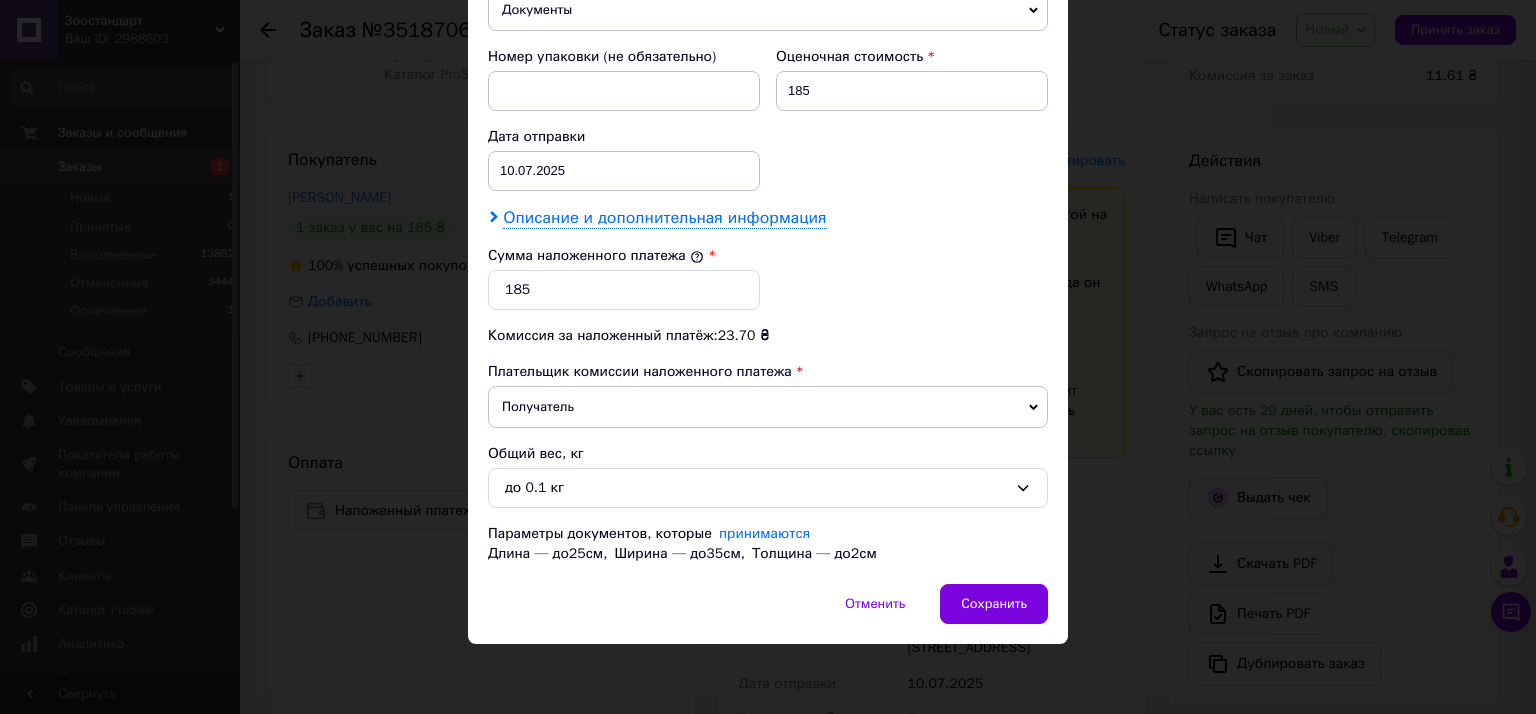 click on "Описание и дополнительная информация" at bounding box center [664, 218] 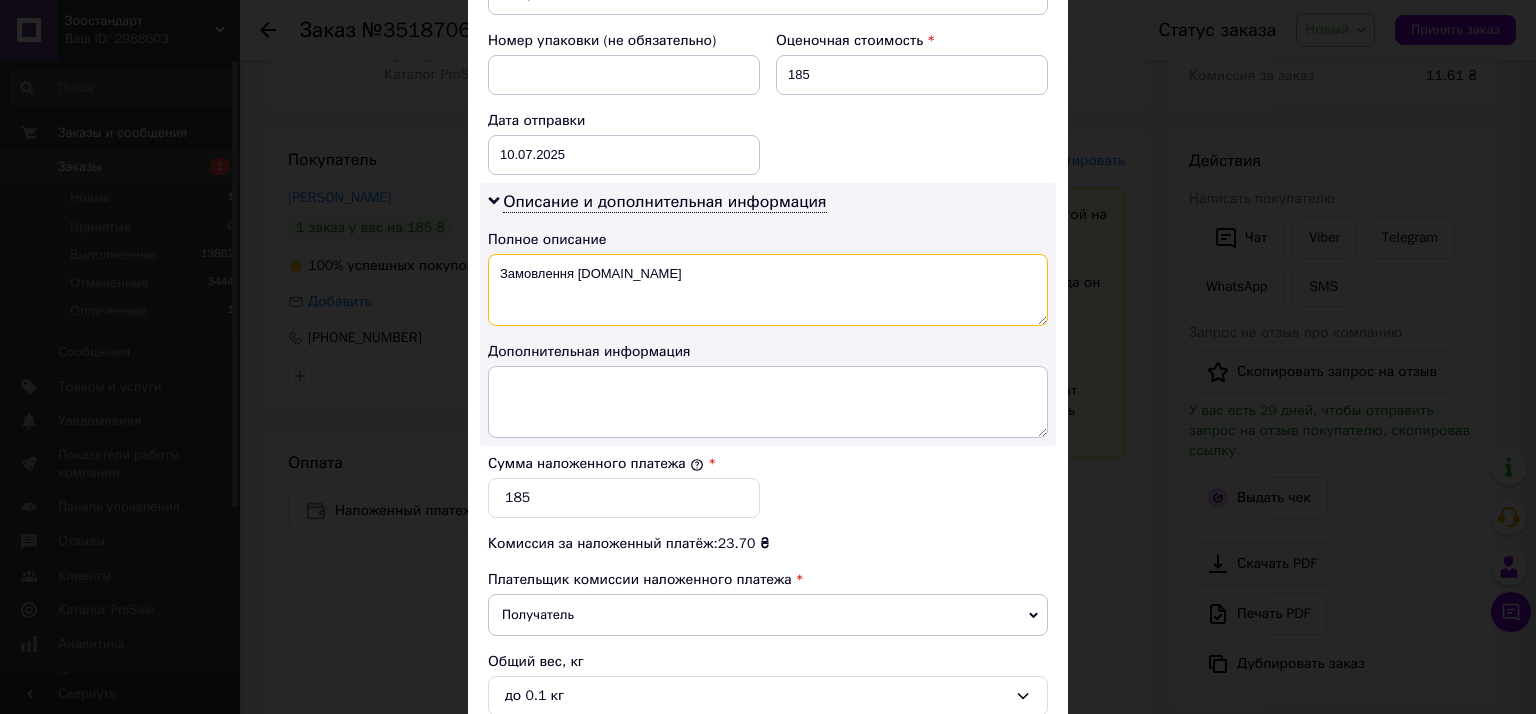 drag, startPoint x: 584, startPoint y: 299, endPoint x: 496, endPoint y: 301, distance: 88.02273 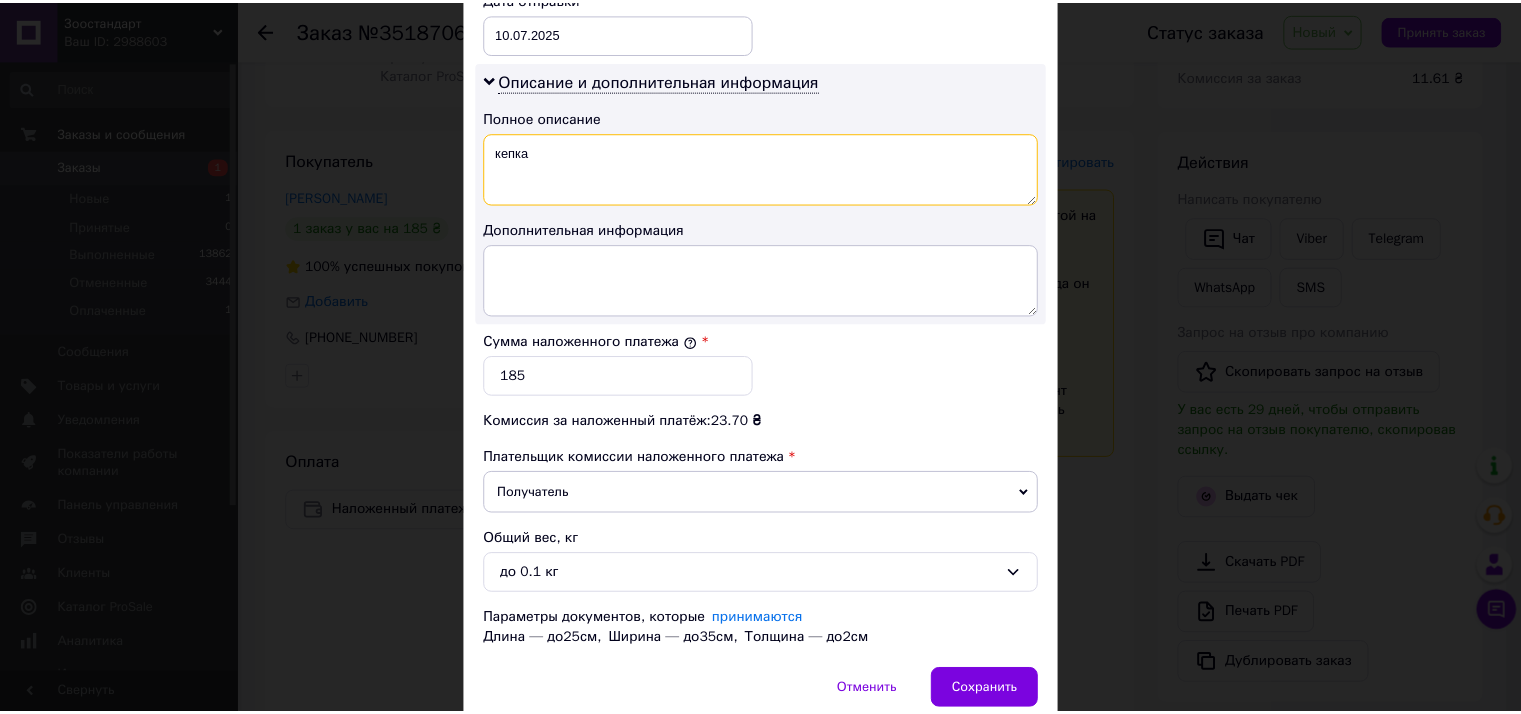 scroll, scrollTop: 1071, scrollLeft: 0, axis: vertical 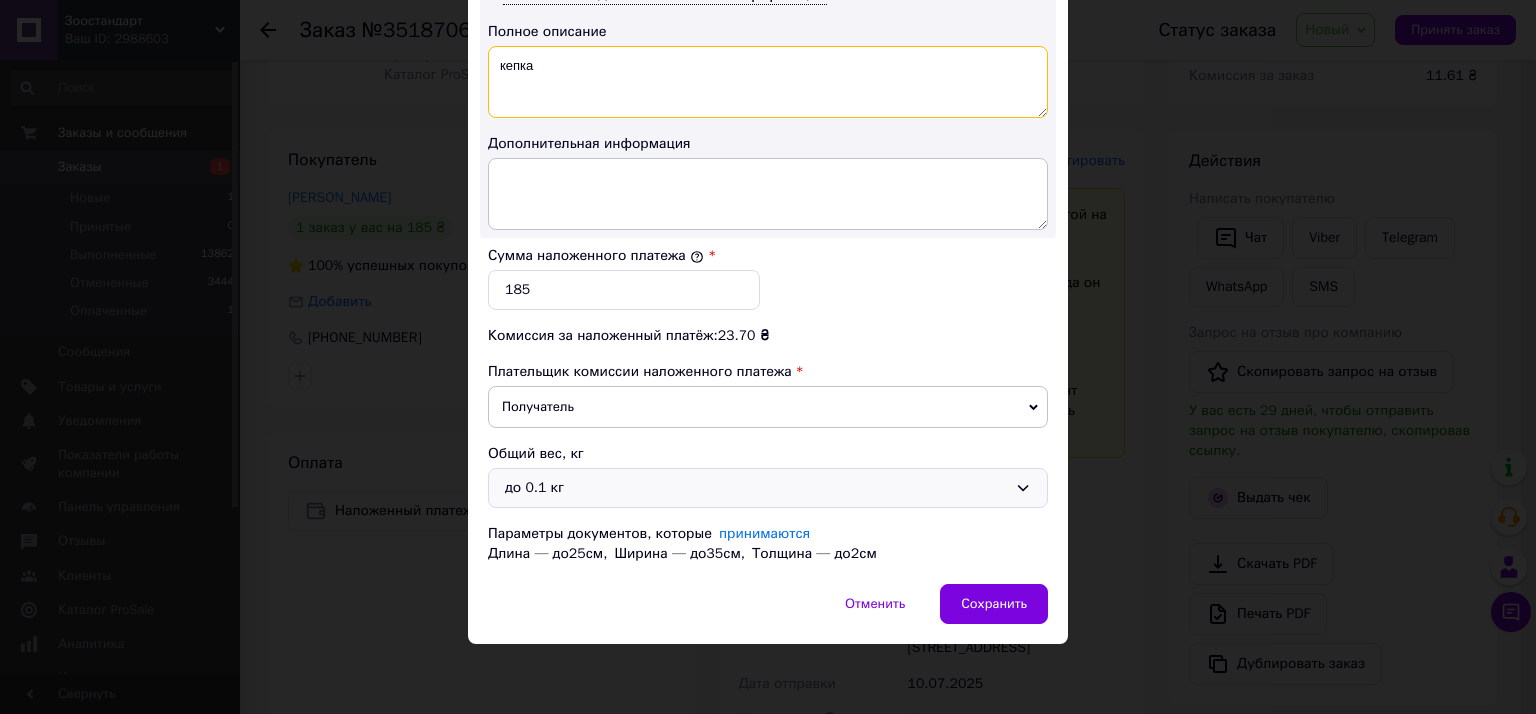 type on "кепка" 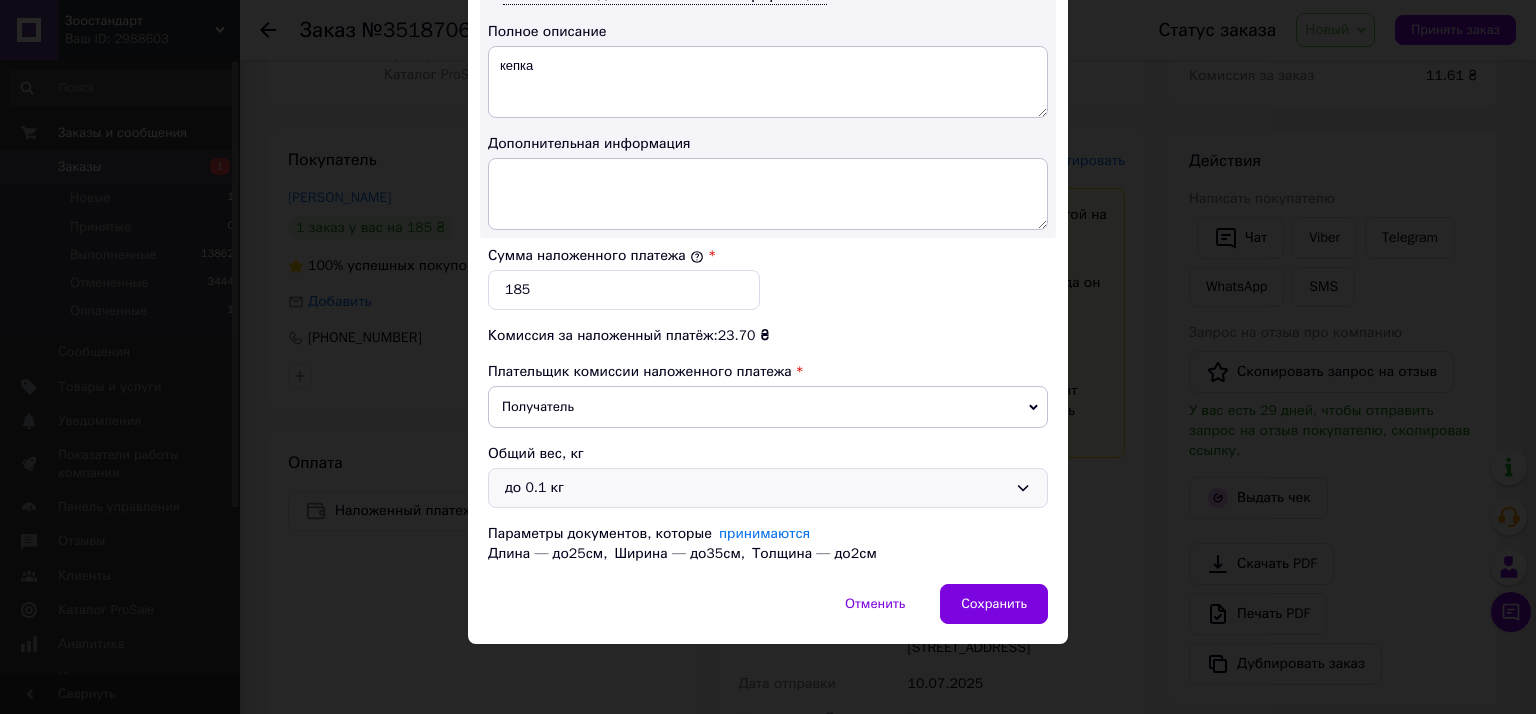 click on "до 0.1 кг" at bounding box center [756, 488] 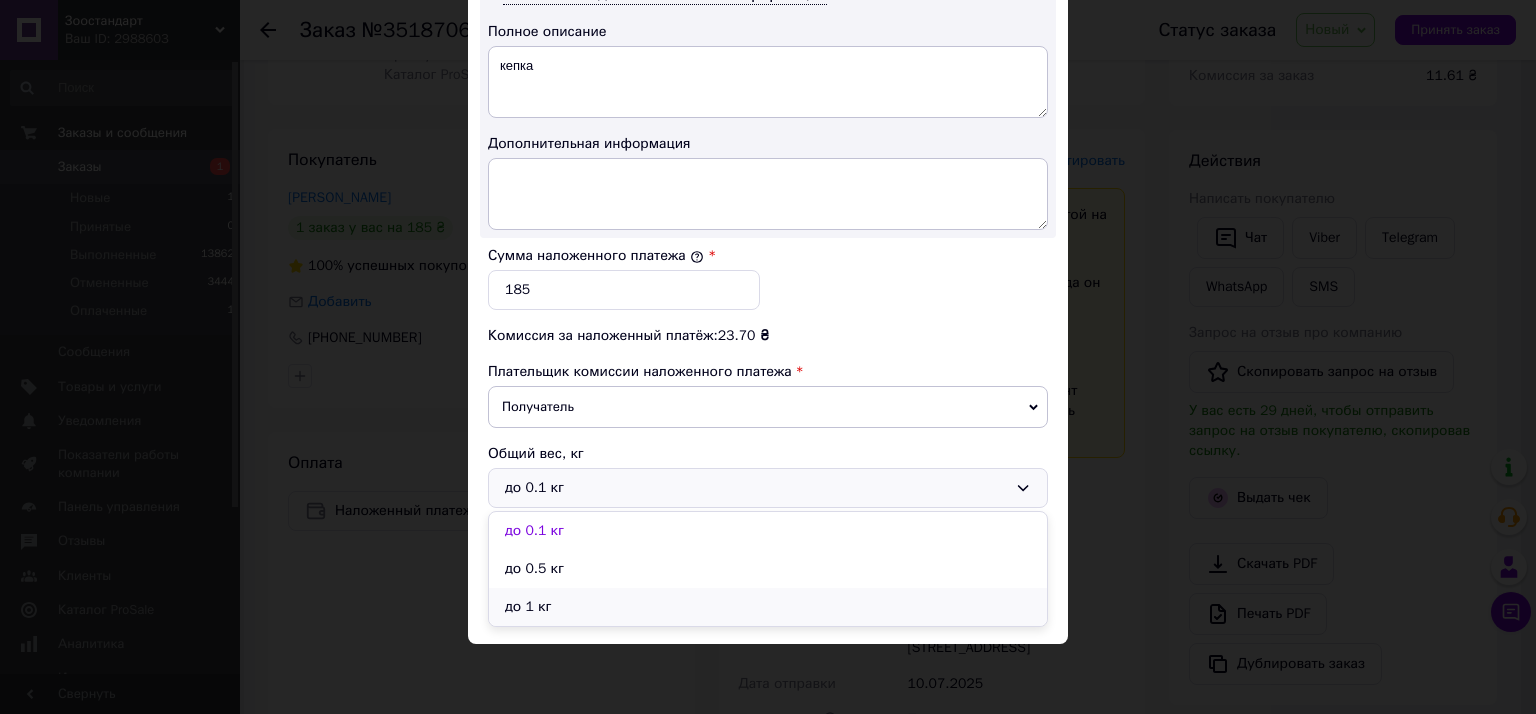 click on "до 1 кг" at bounding box center [768, 607] 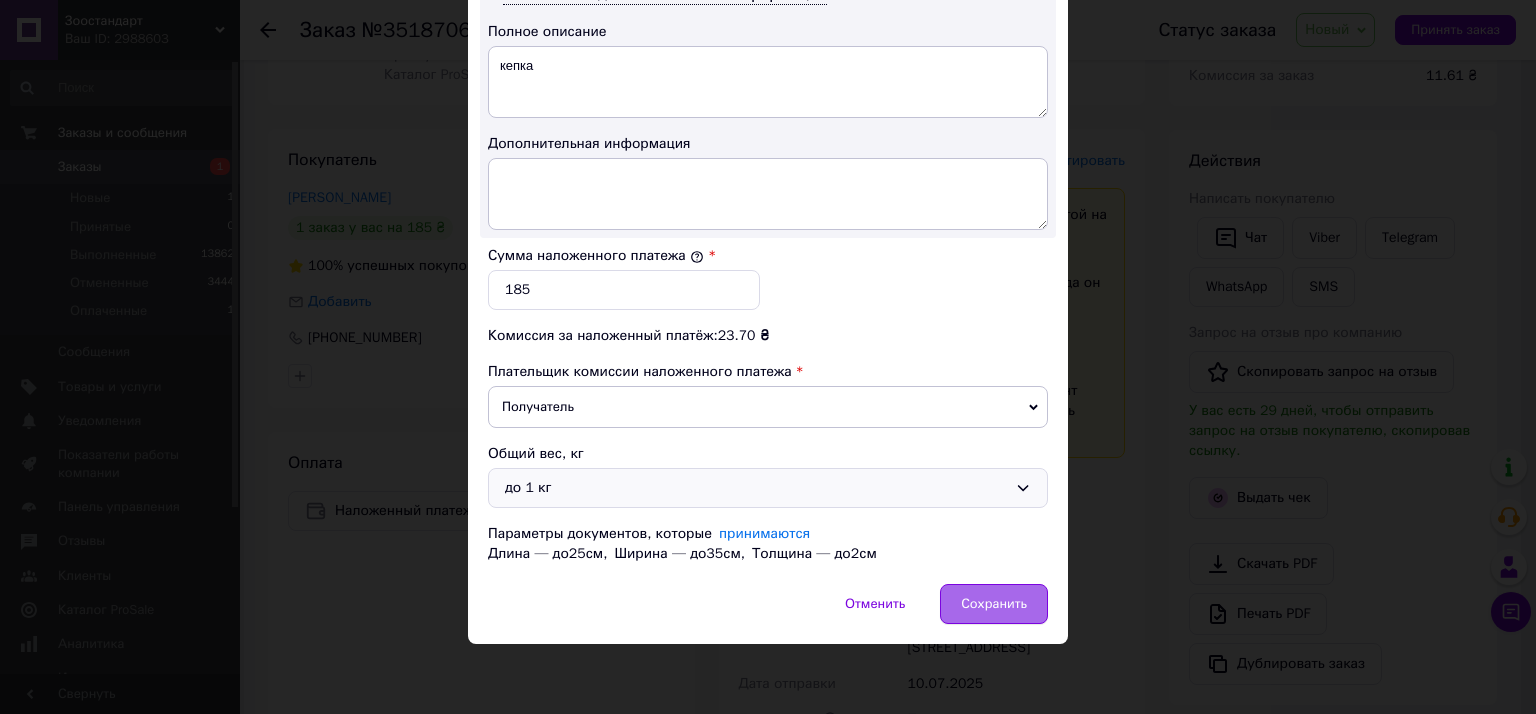 click on "Сохранить" at bounding box center [994, 604] 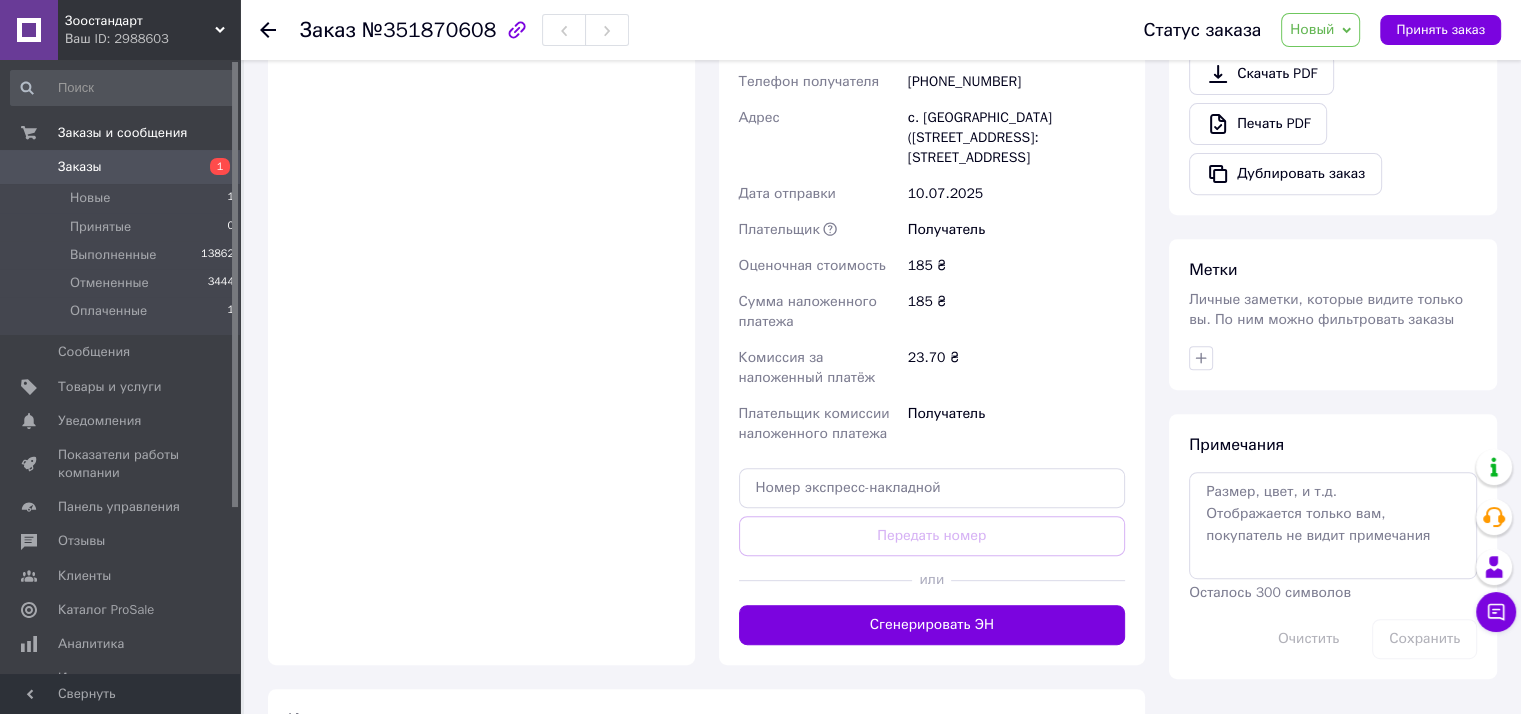 scroll, scrollTop: 770, scrollLeft: 0, axis: vertical 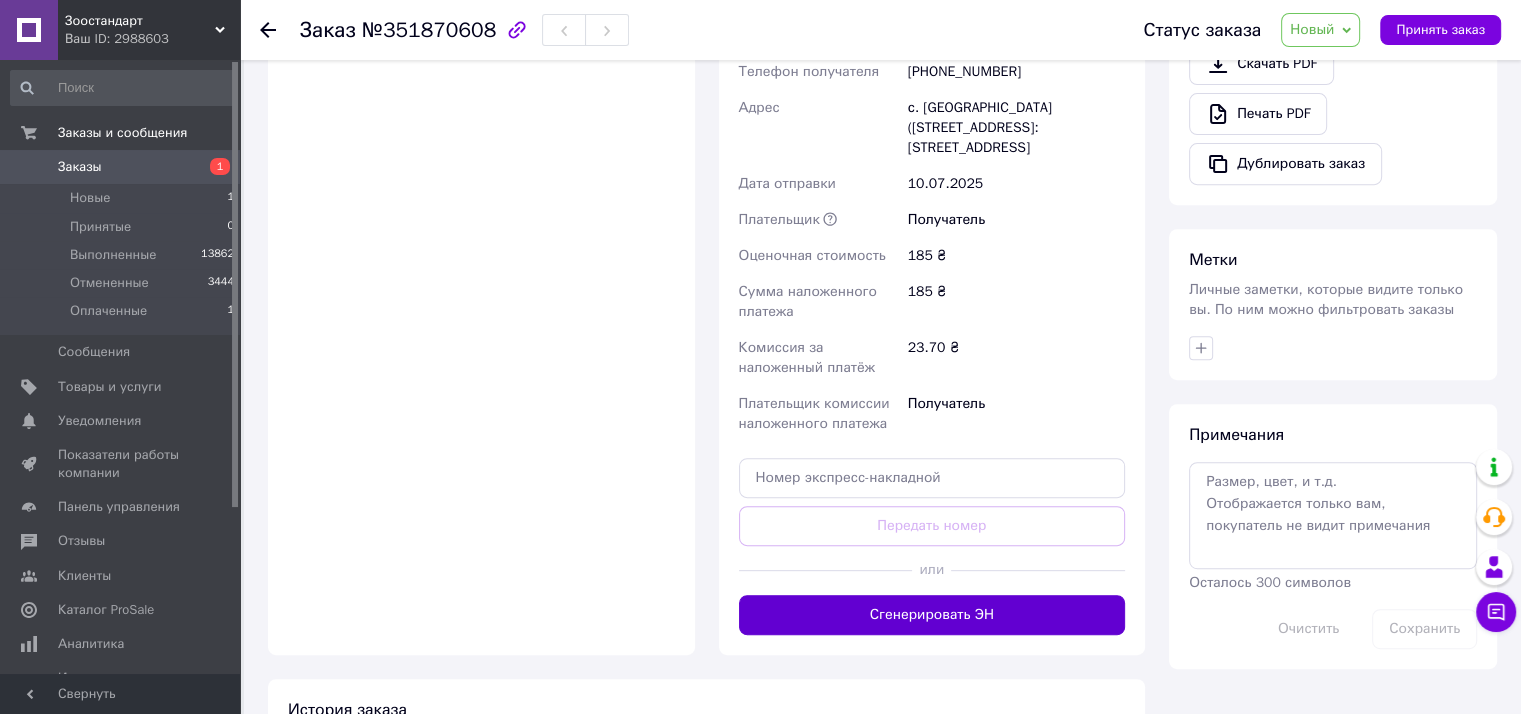 click on "Сгенерировать ЭН" at bounding box center [932, 615] 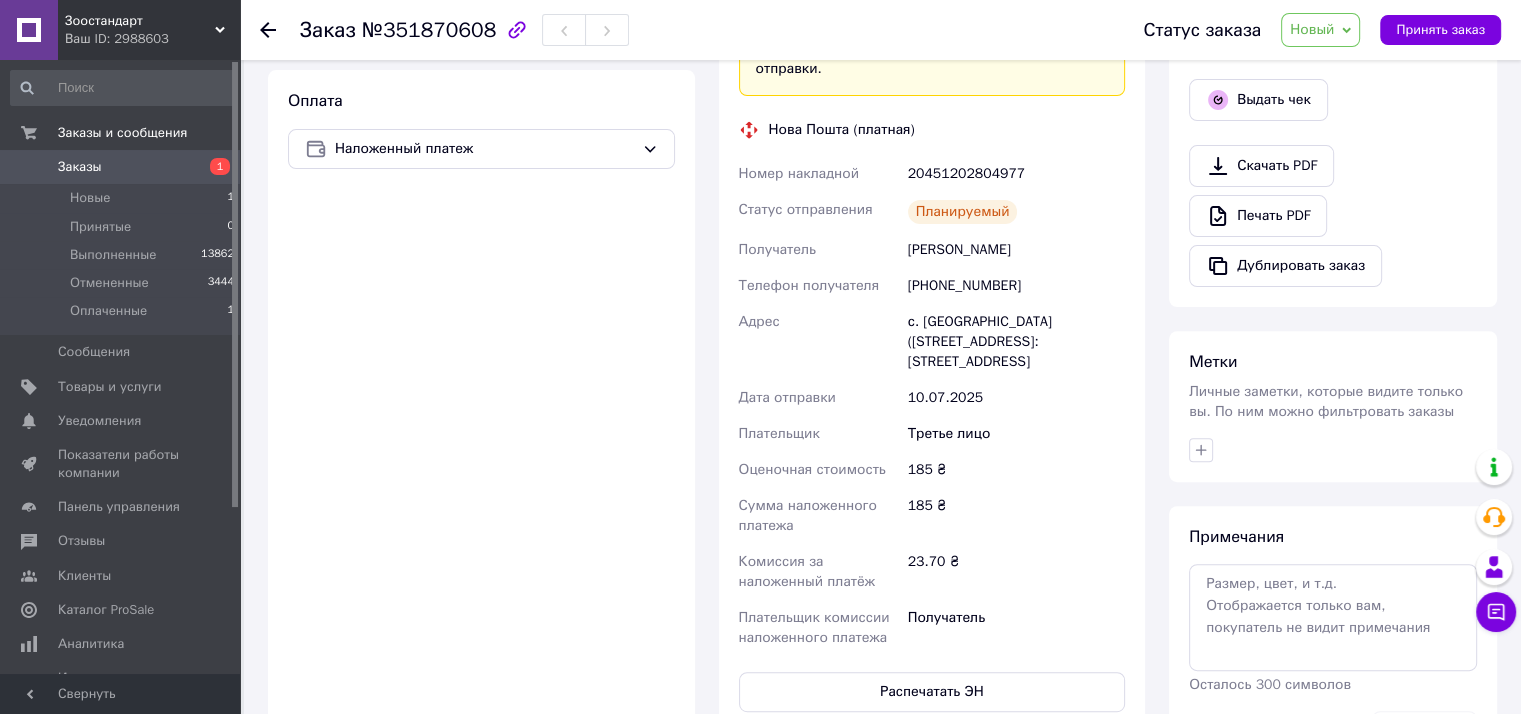scroll, scrollTop: 570, scrollLeft: 0, axis: vertical 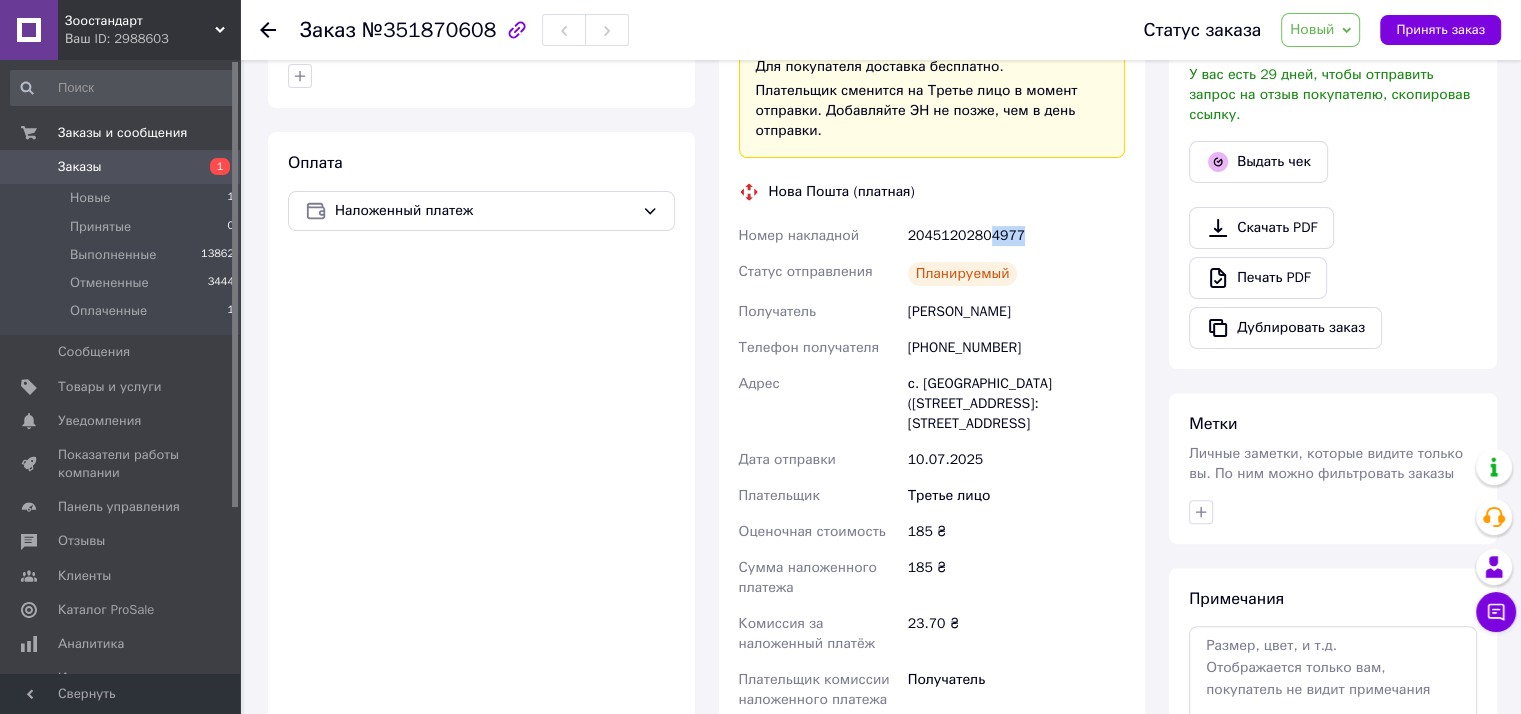 drag, startPoint x: 984, startPoint y: 217, endPoint x: 1025, endPoint y: 220, distance: 41.109608 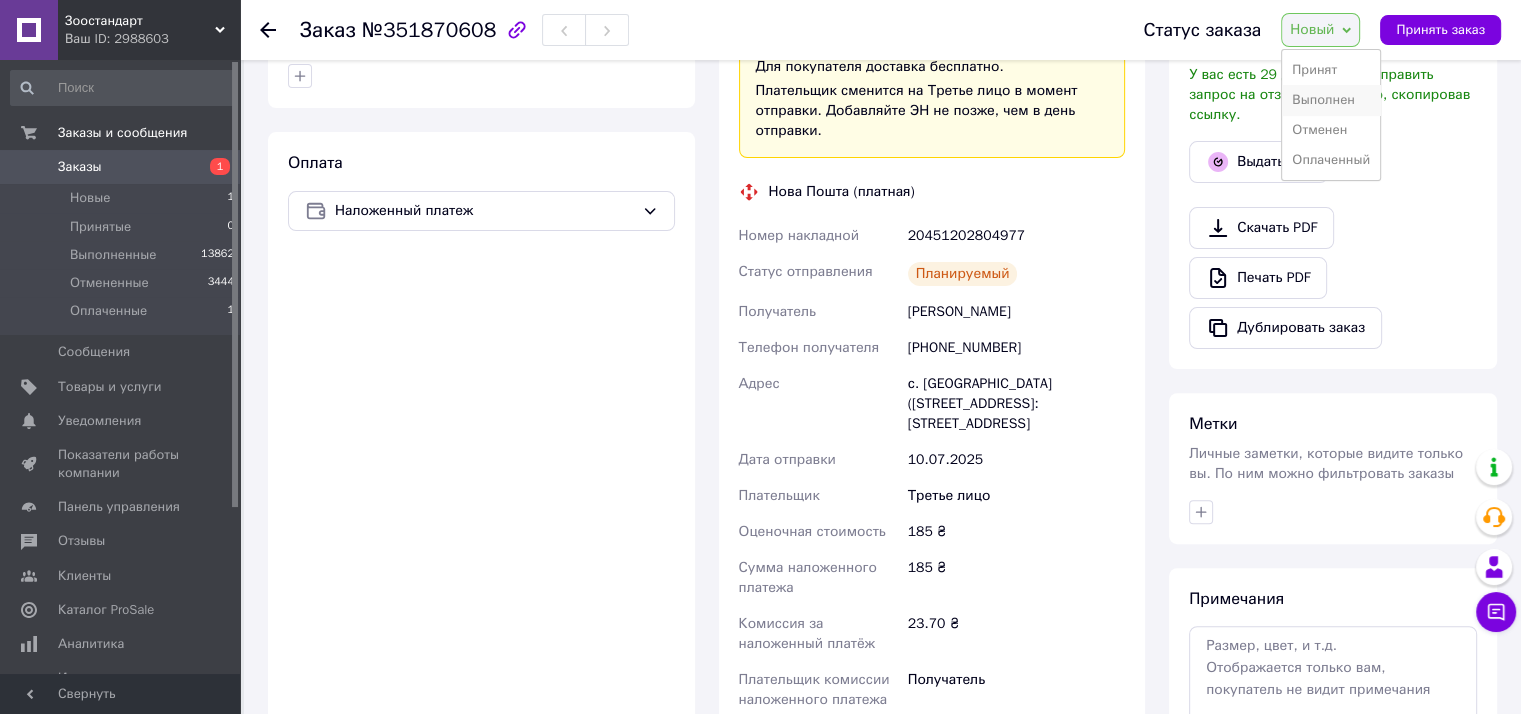 click on "Выполнен" at bounding box center [1331, 100] 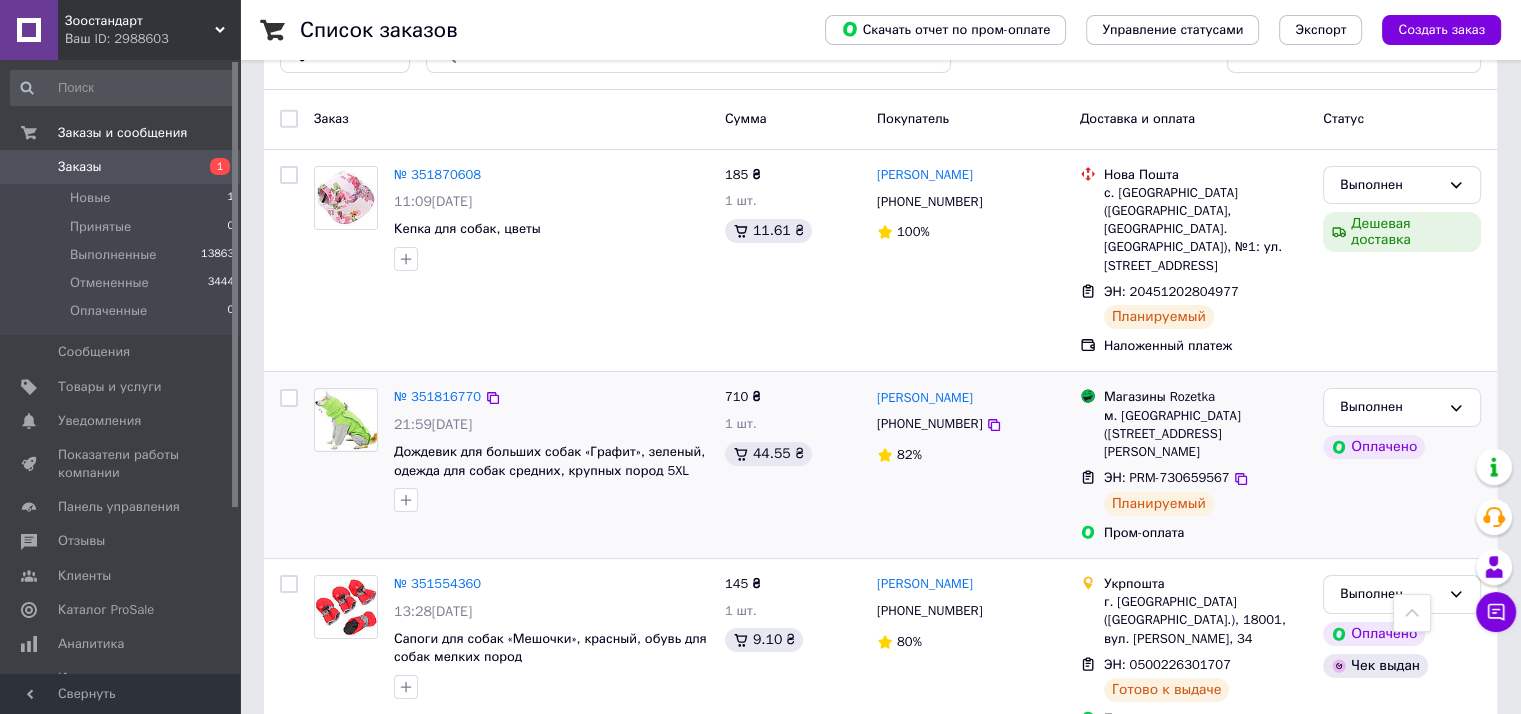 scroll, scrollTop: 0, scrollLeft: 0, axis: both 